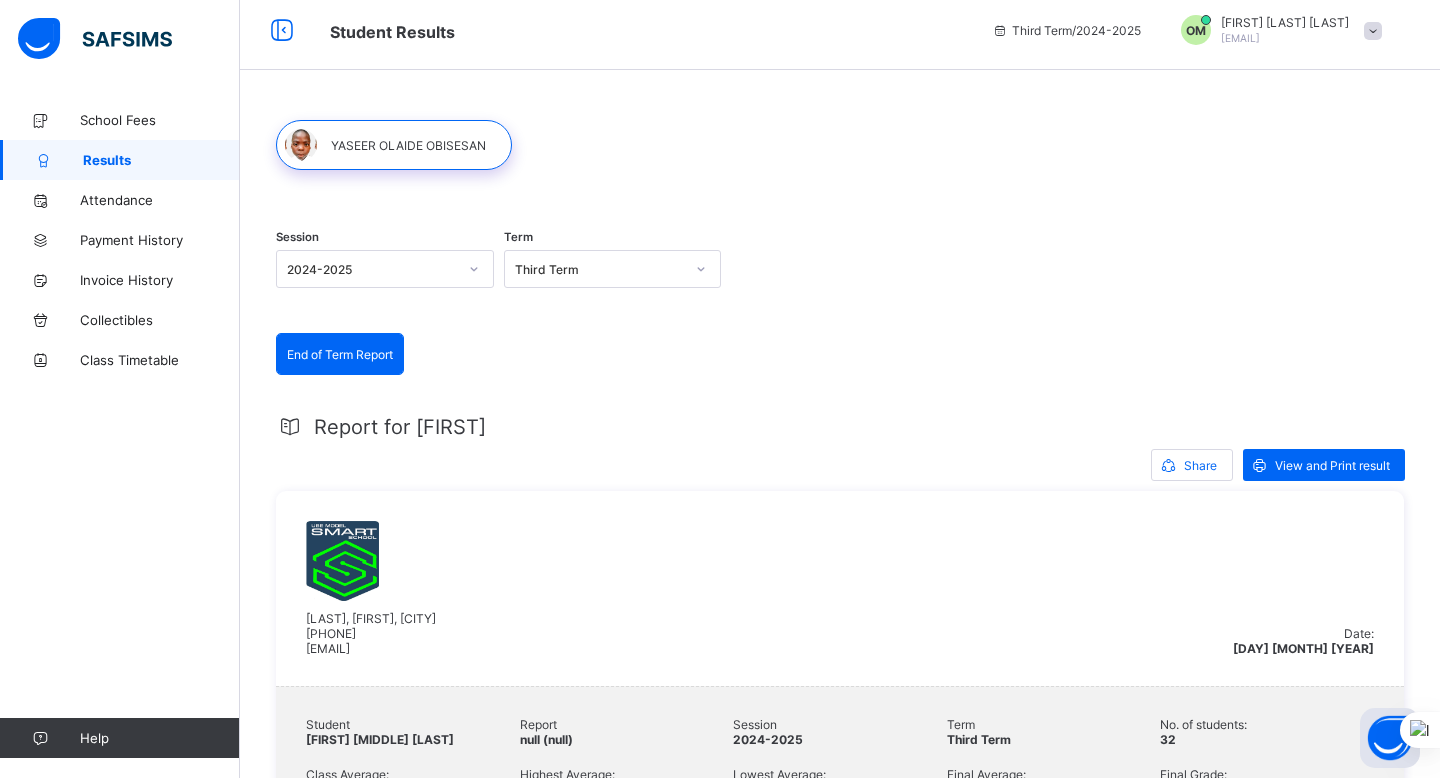 scroll, scrollTop: 0, scrollLeft: 0, axis: both 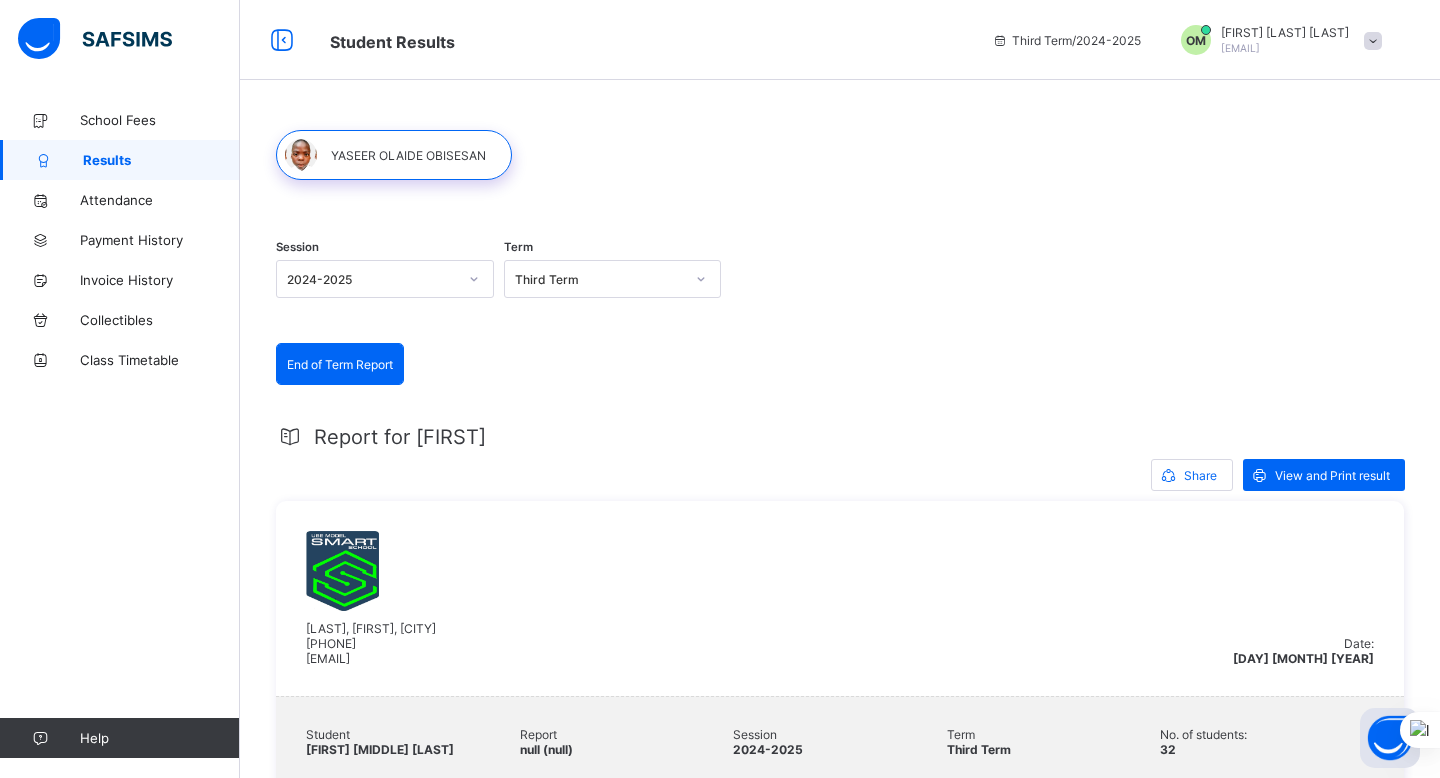 click on "End of Term Report" at bounding box center (340, 364) 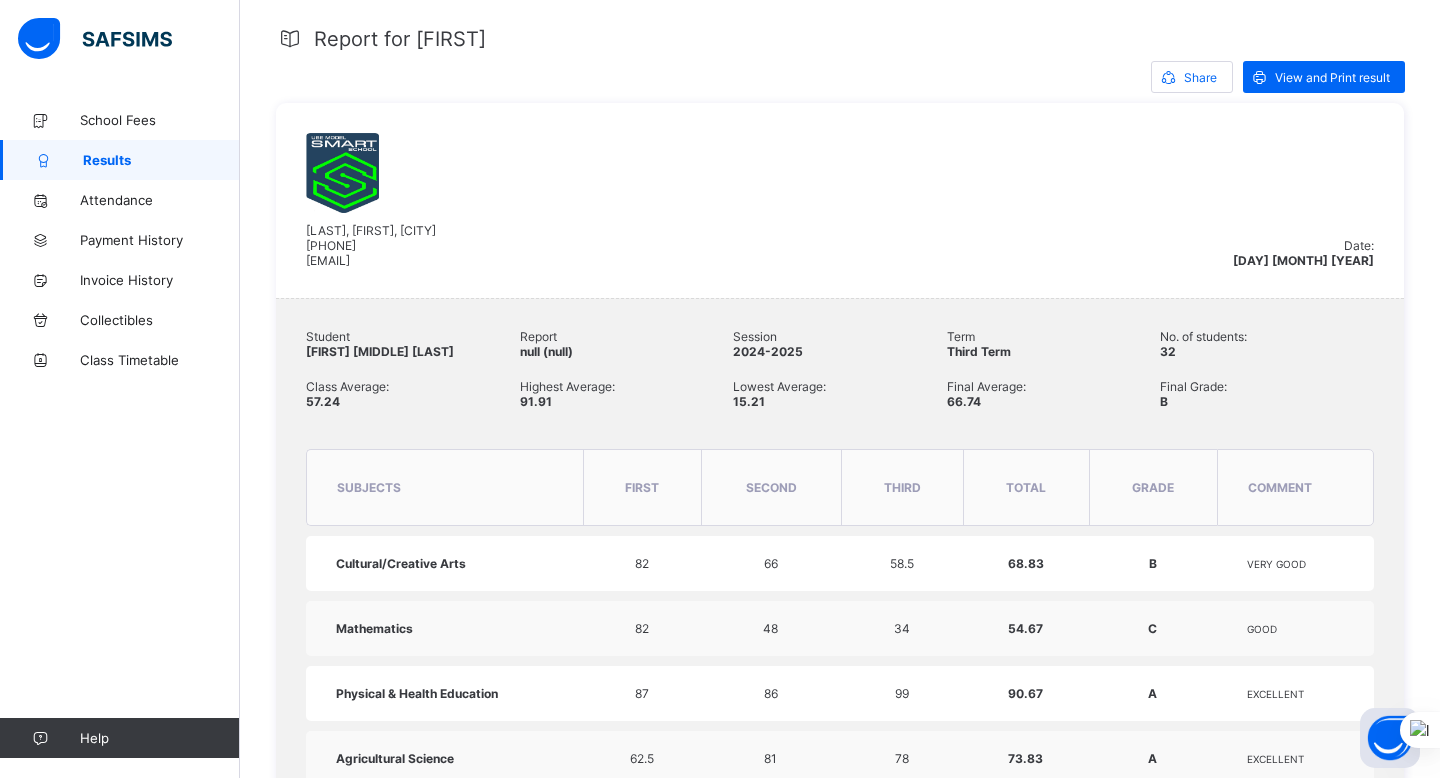 scroll, scrollTop: 228, scrollLeft: 0, axis: vertical 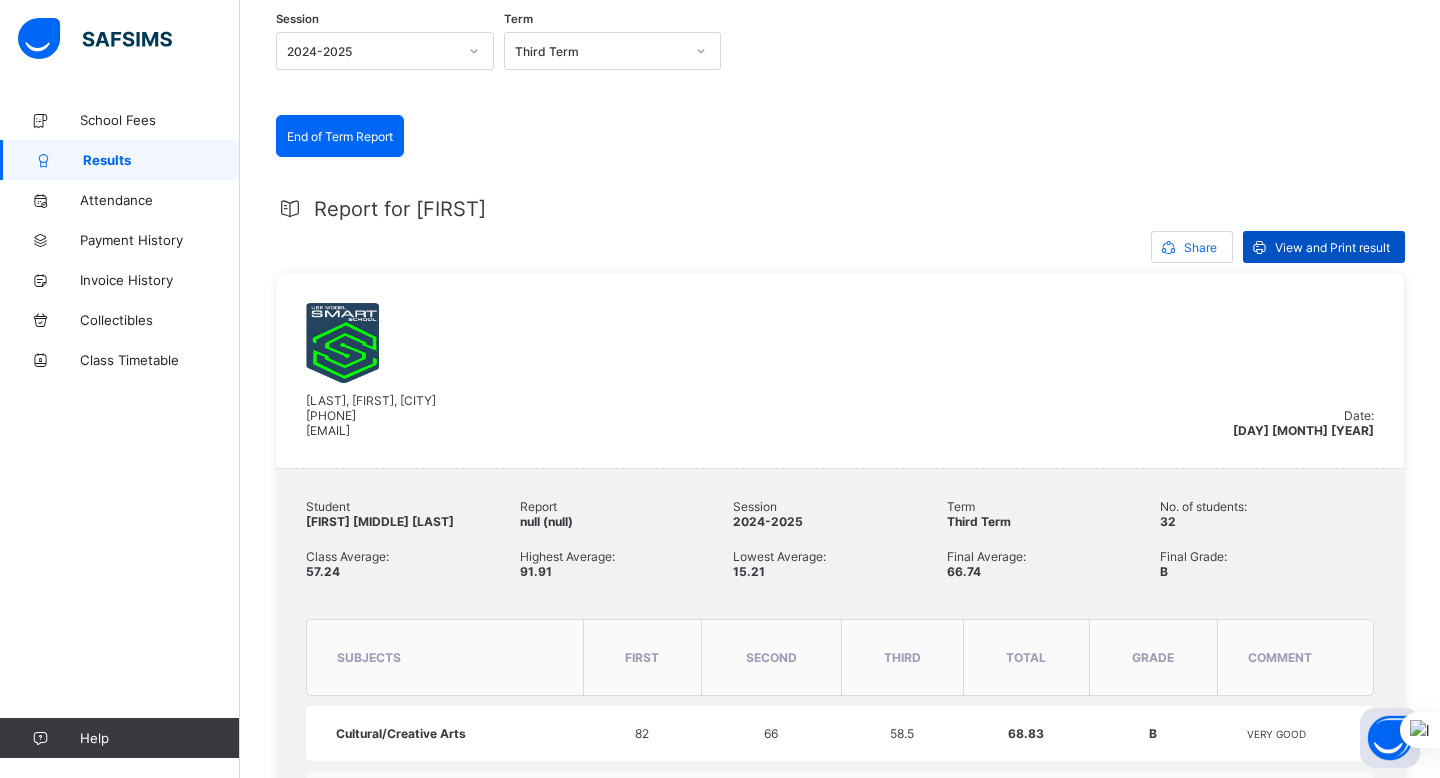 click on "View and Print result" at bounding box center (1332, 247) 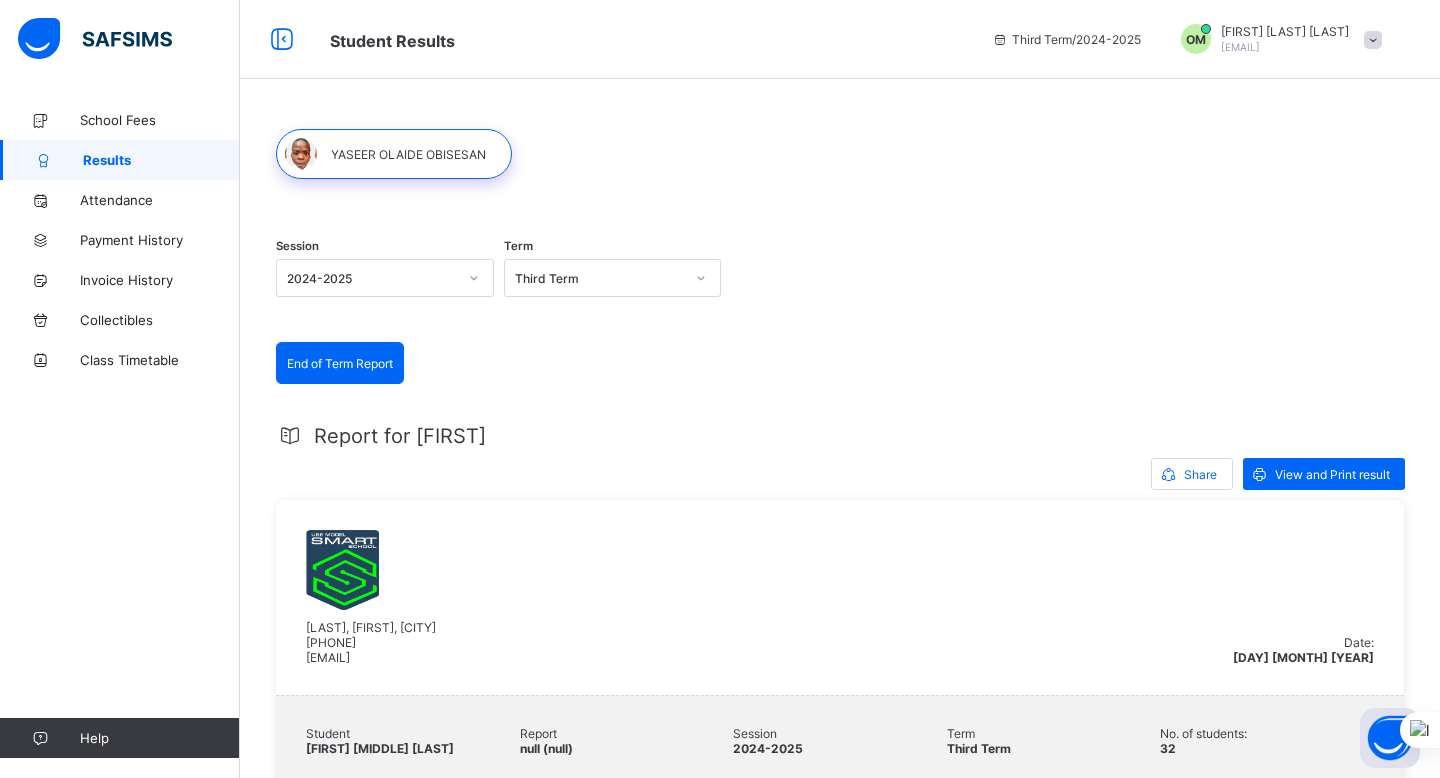 scroll, scrollTop: 0, scrollLeft: 0, axis: both 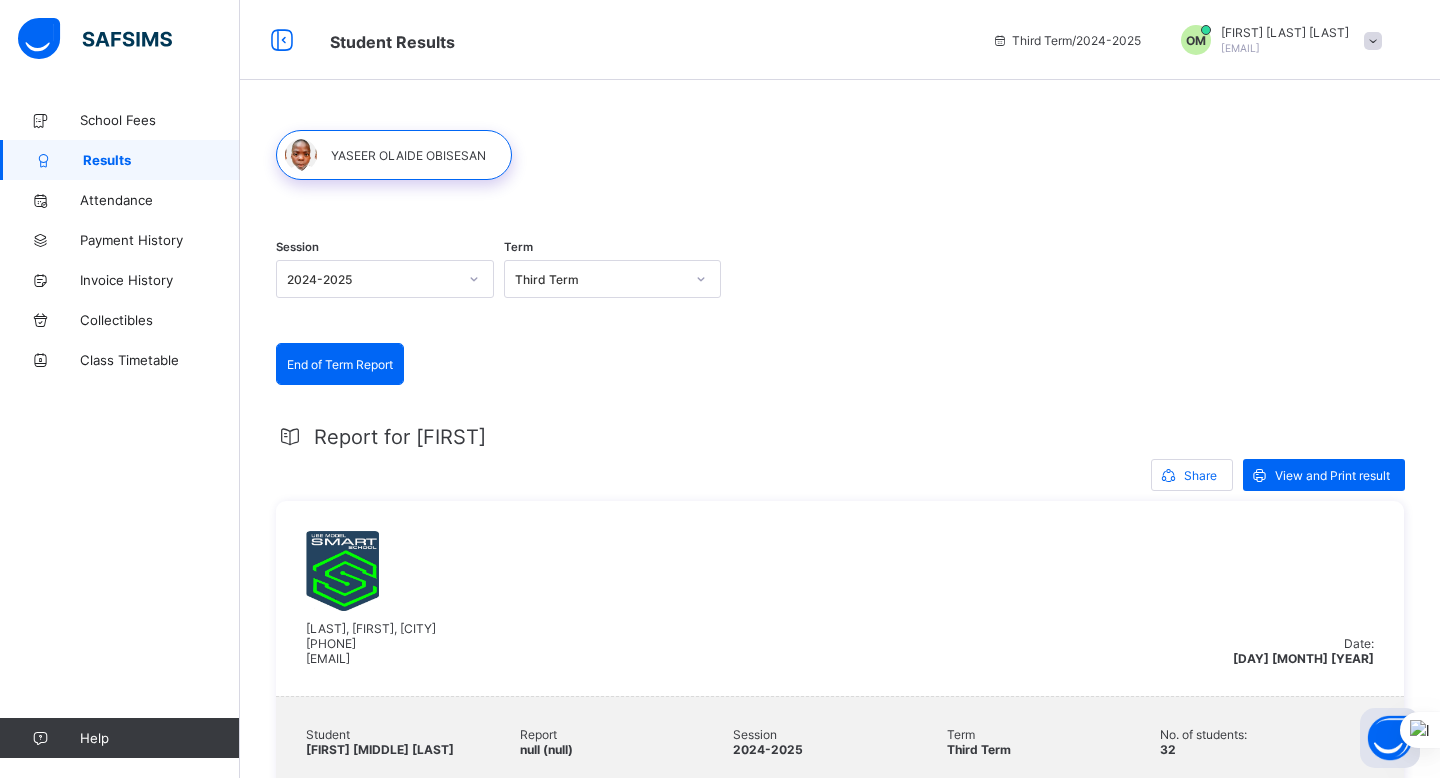click on "Third Term" at bounding box center (600, 279) 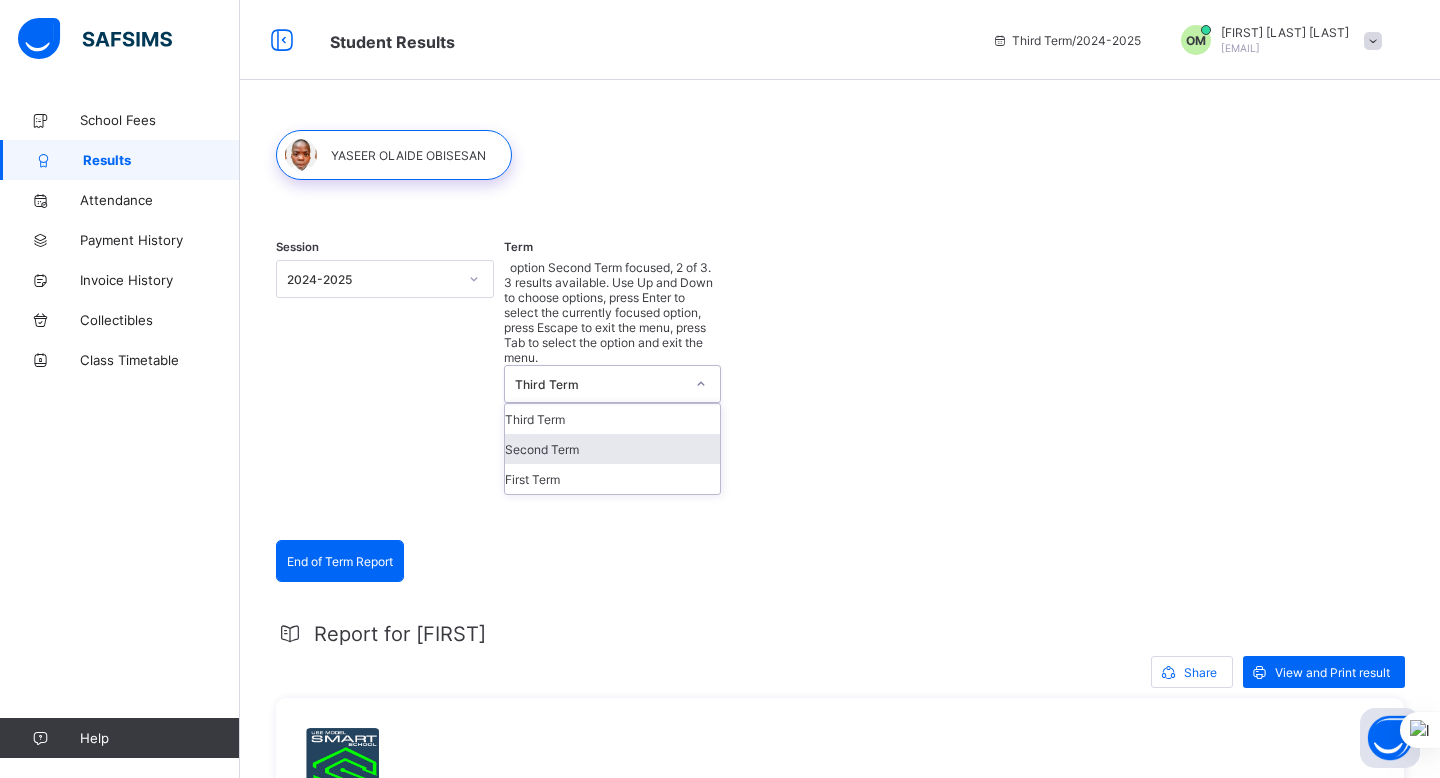 click on "Second Term" at bounding box center (613, 449) 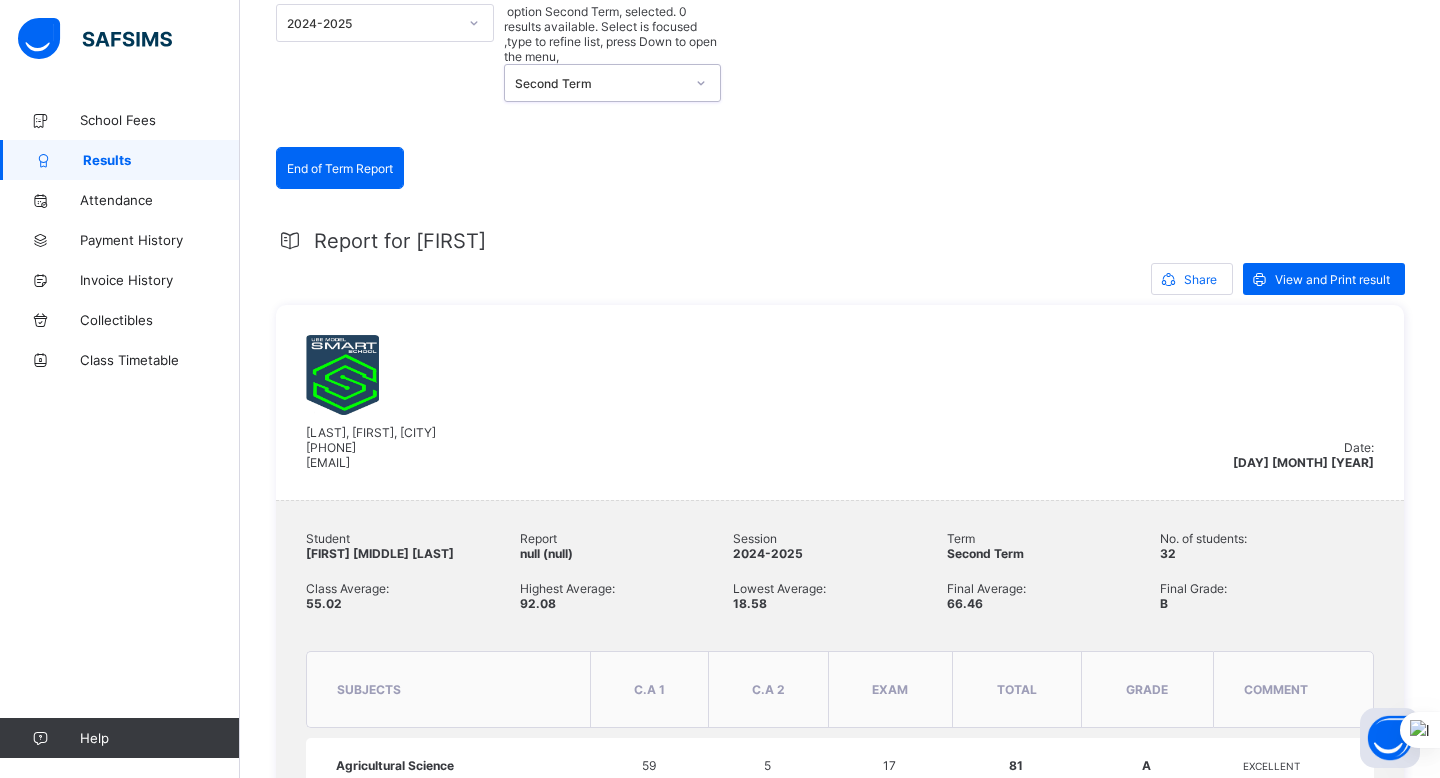 scroll, scrollTop: 173, scrollLeft: 0, axis: vertical 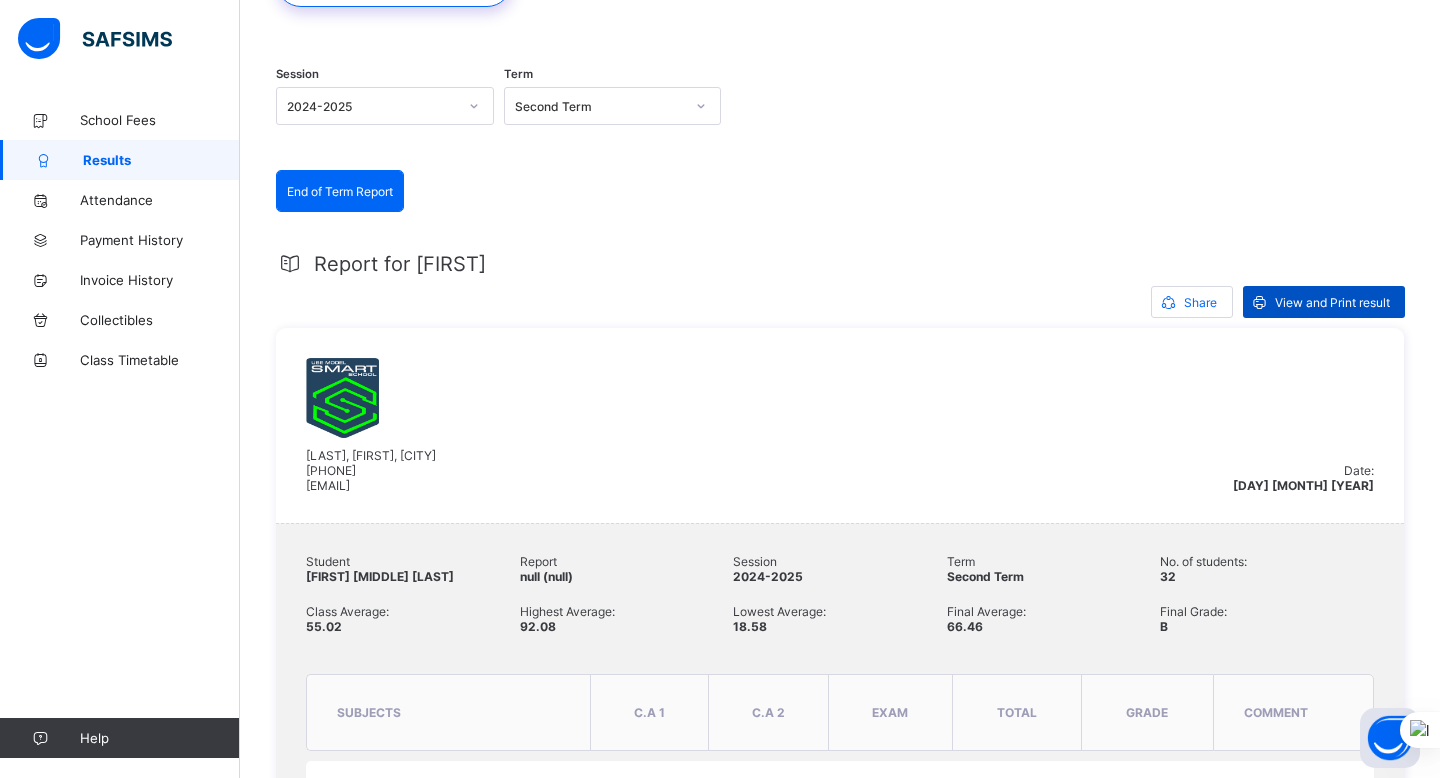 click on "View and Print result" at bounding box center (1332, 302) 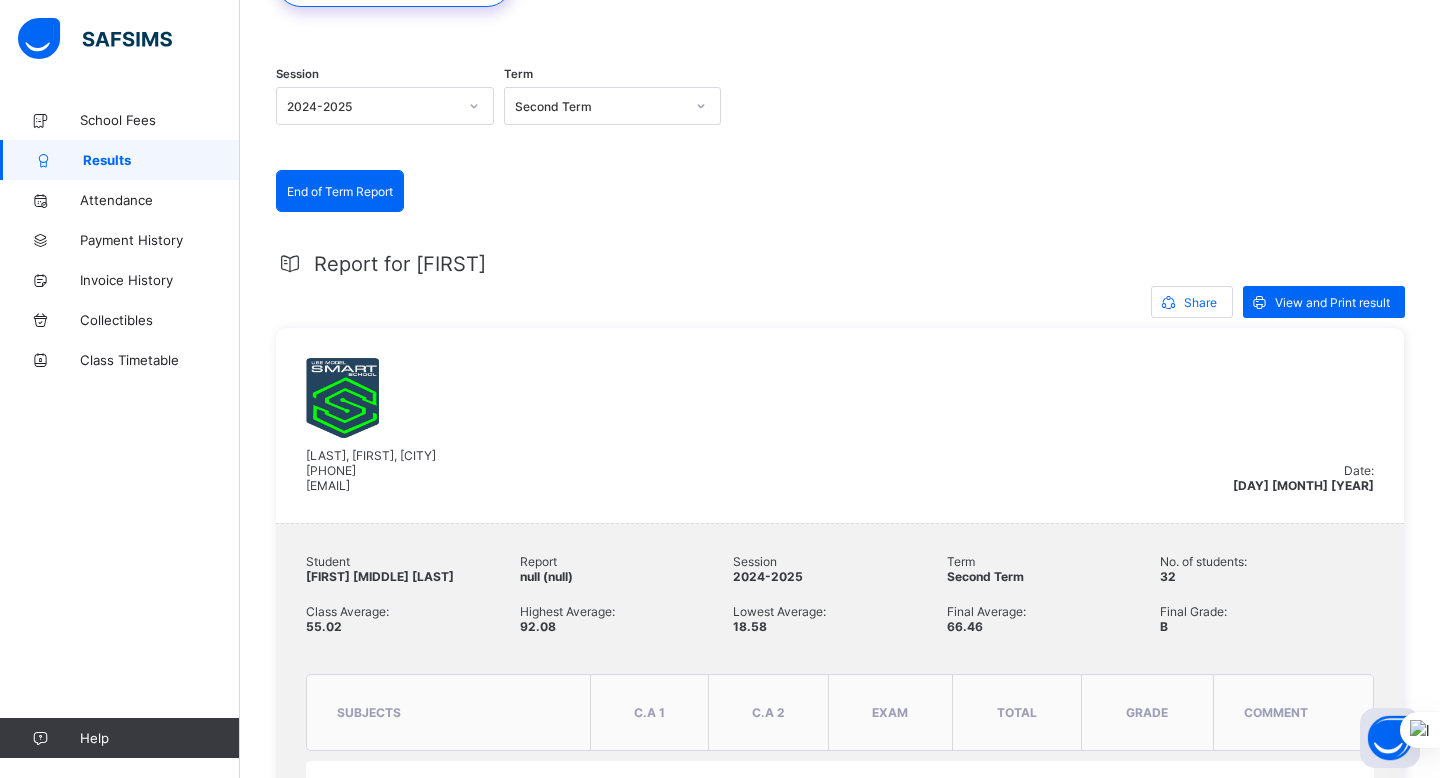 click on "Second Term" at bounding box center (600, 106) 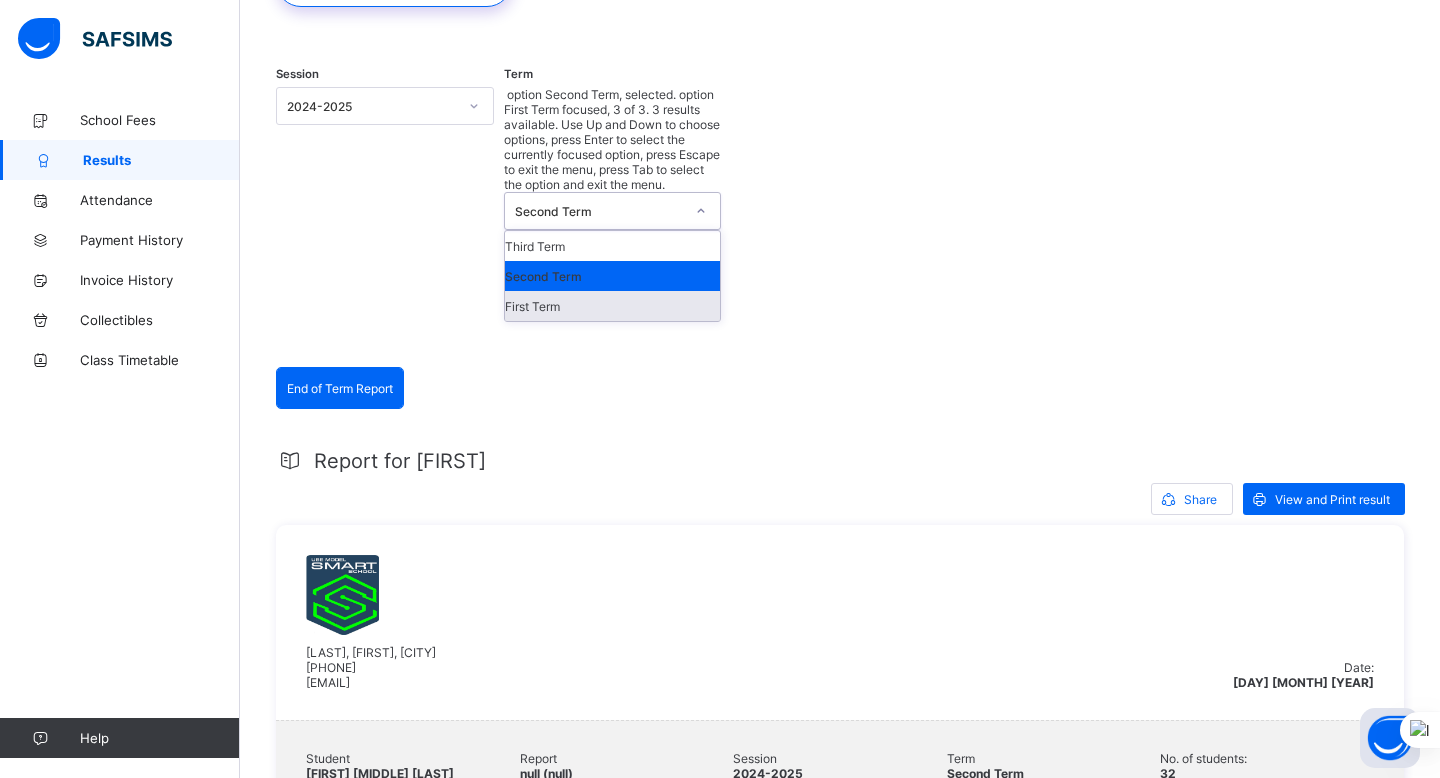 click on "First Term" at bounding box center [613, 306] 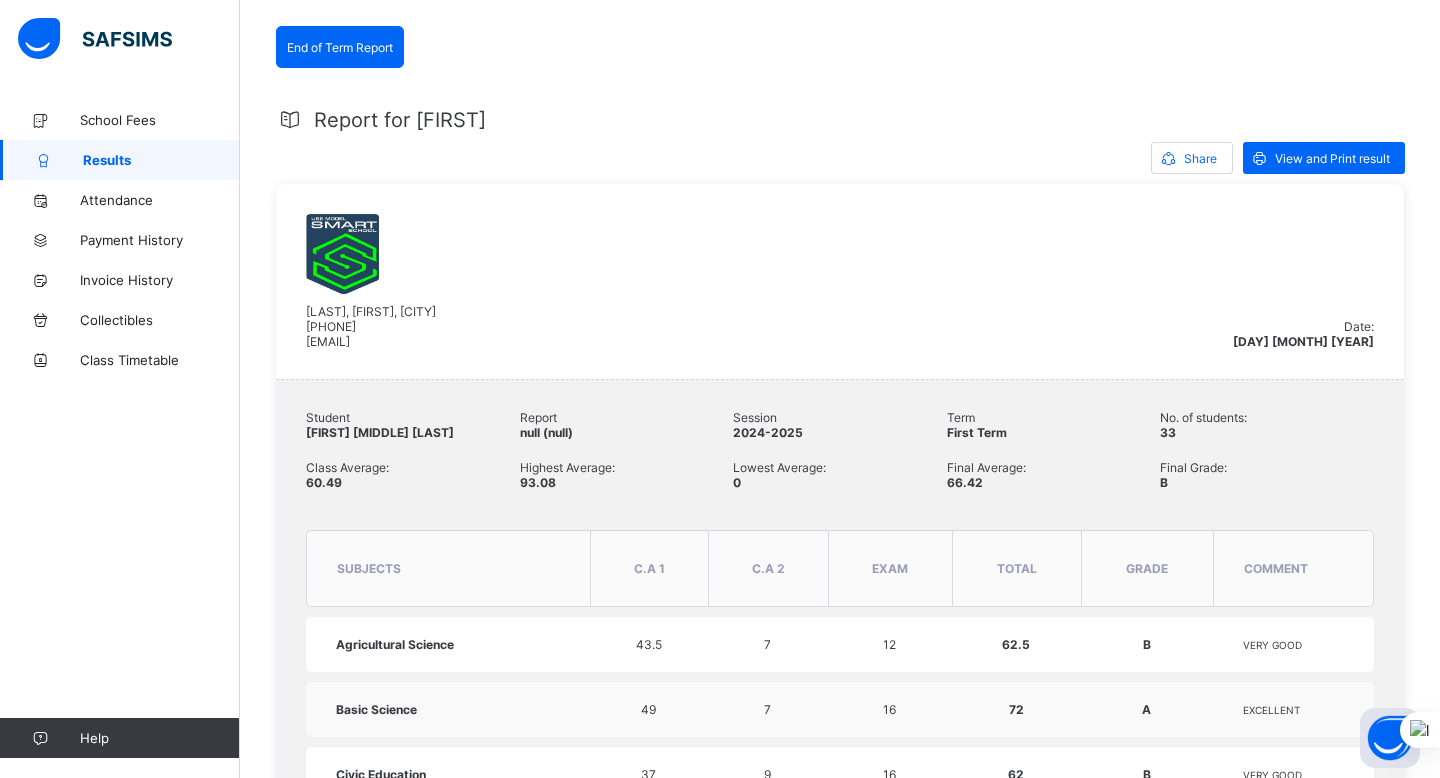 scroll, scrollTop: 0, scrollLeft: 0, axis: both 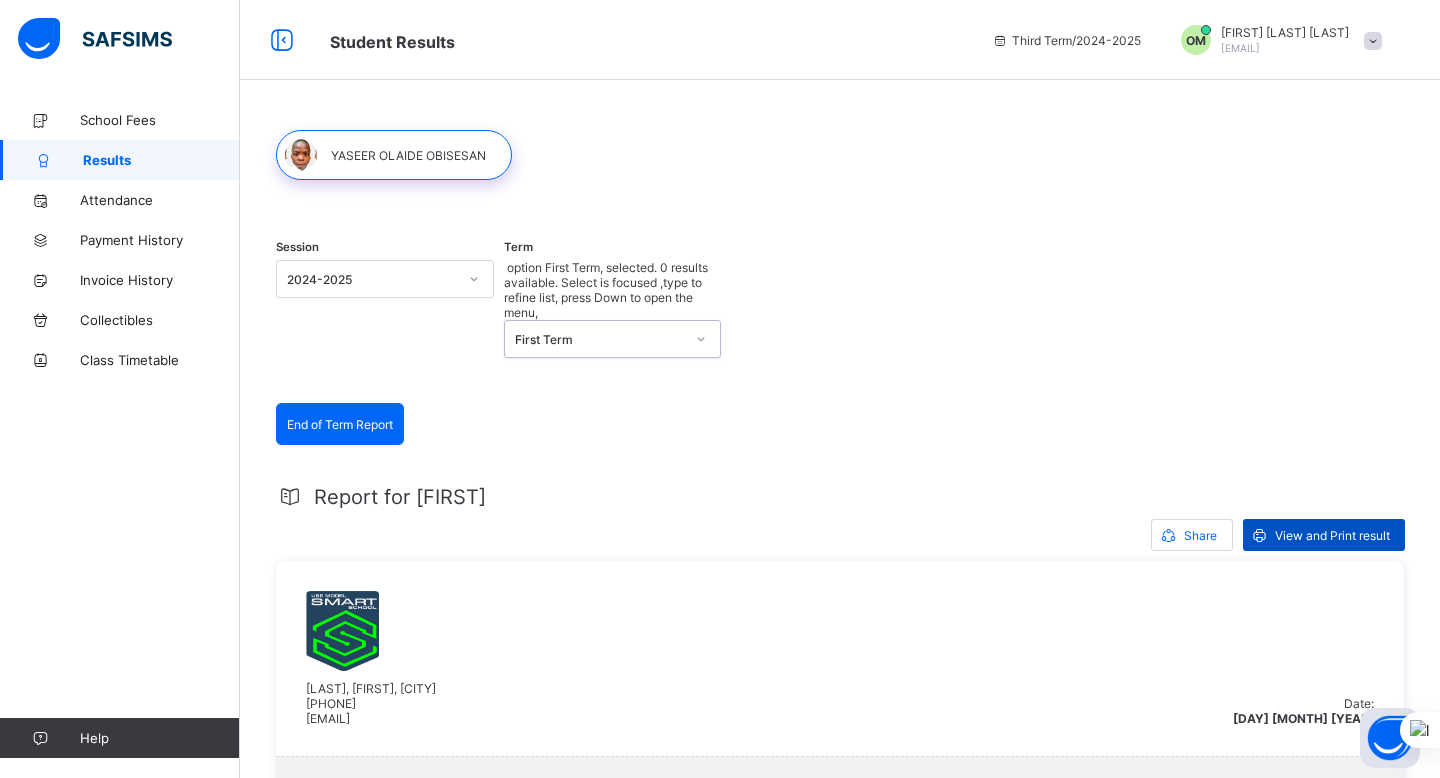 click on "View and Print result" at bounding box center [1332, 535] 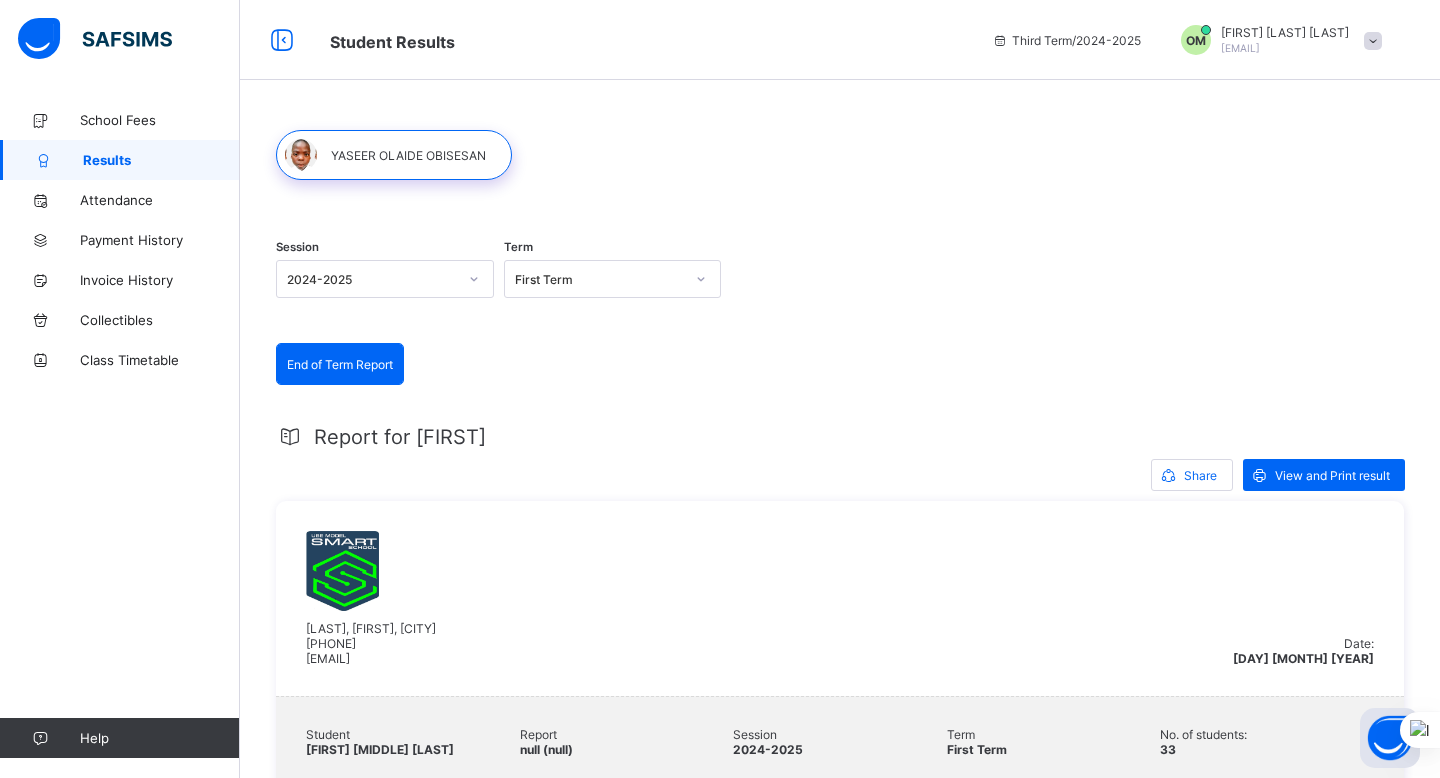 click 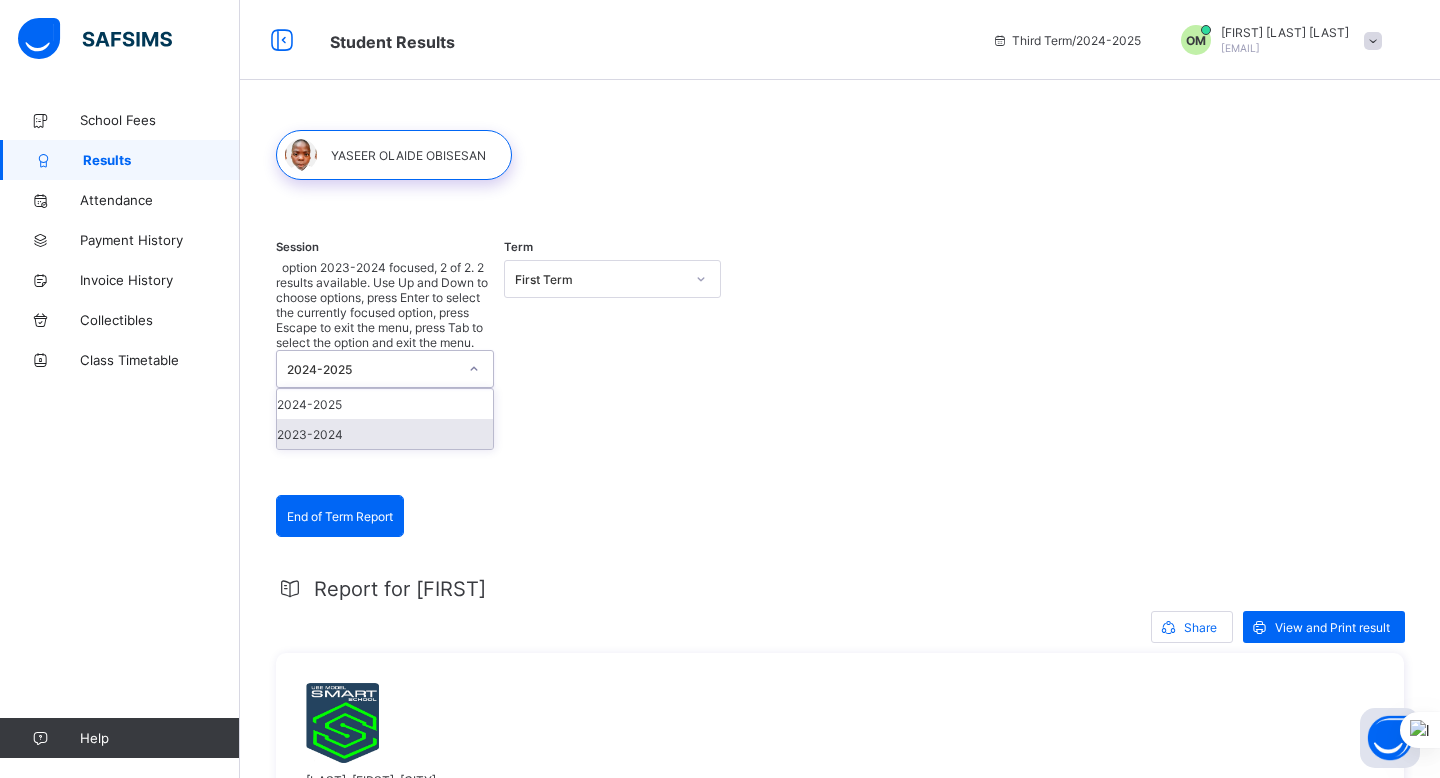 click on "2023-2024" at bounding box center (385, 434) 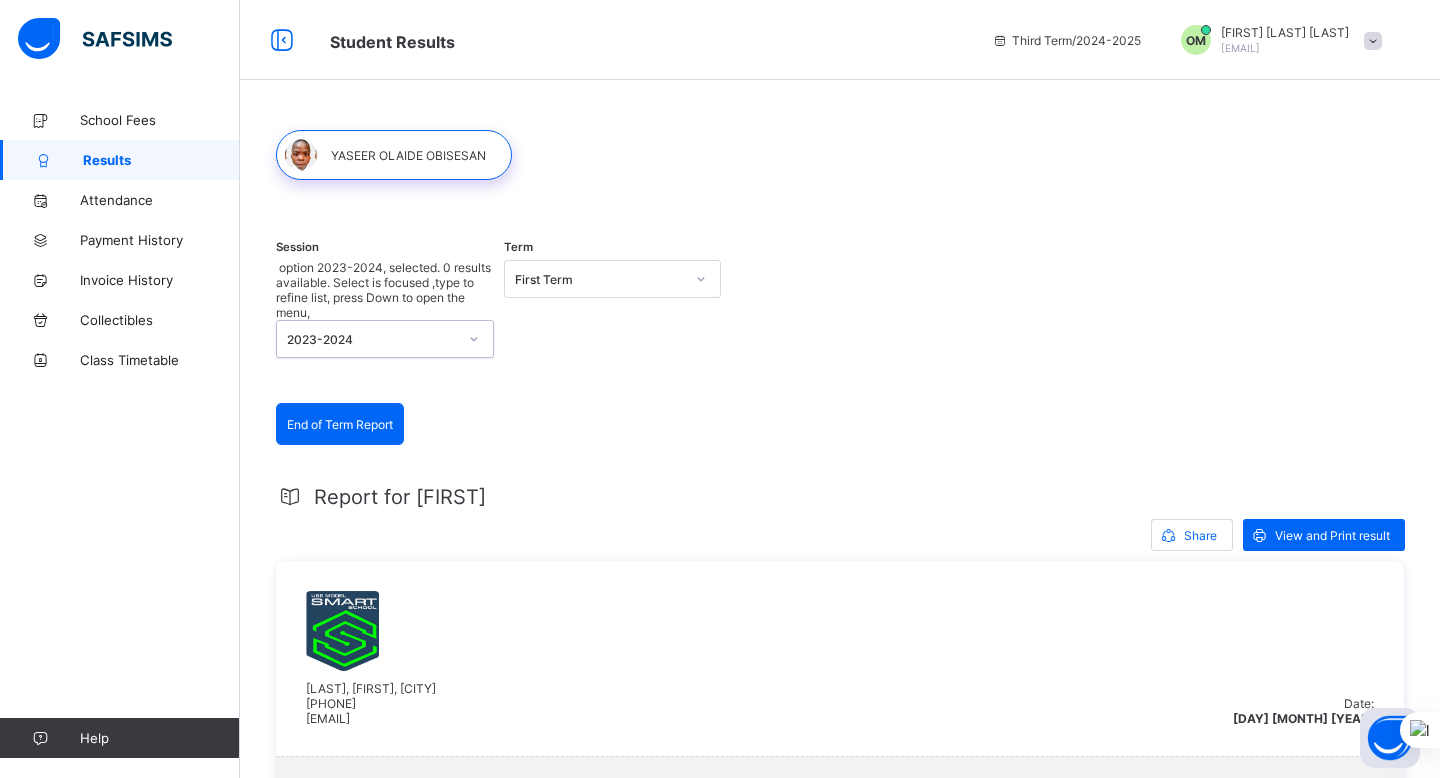 click on "First Term" at bounding box center (600, 279) 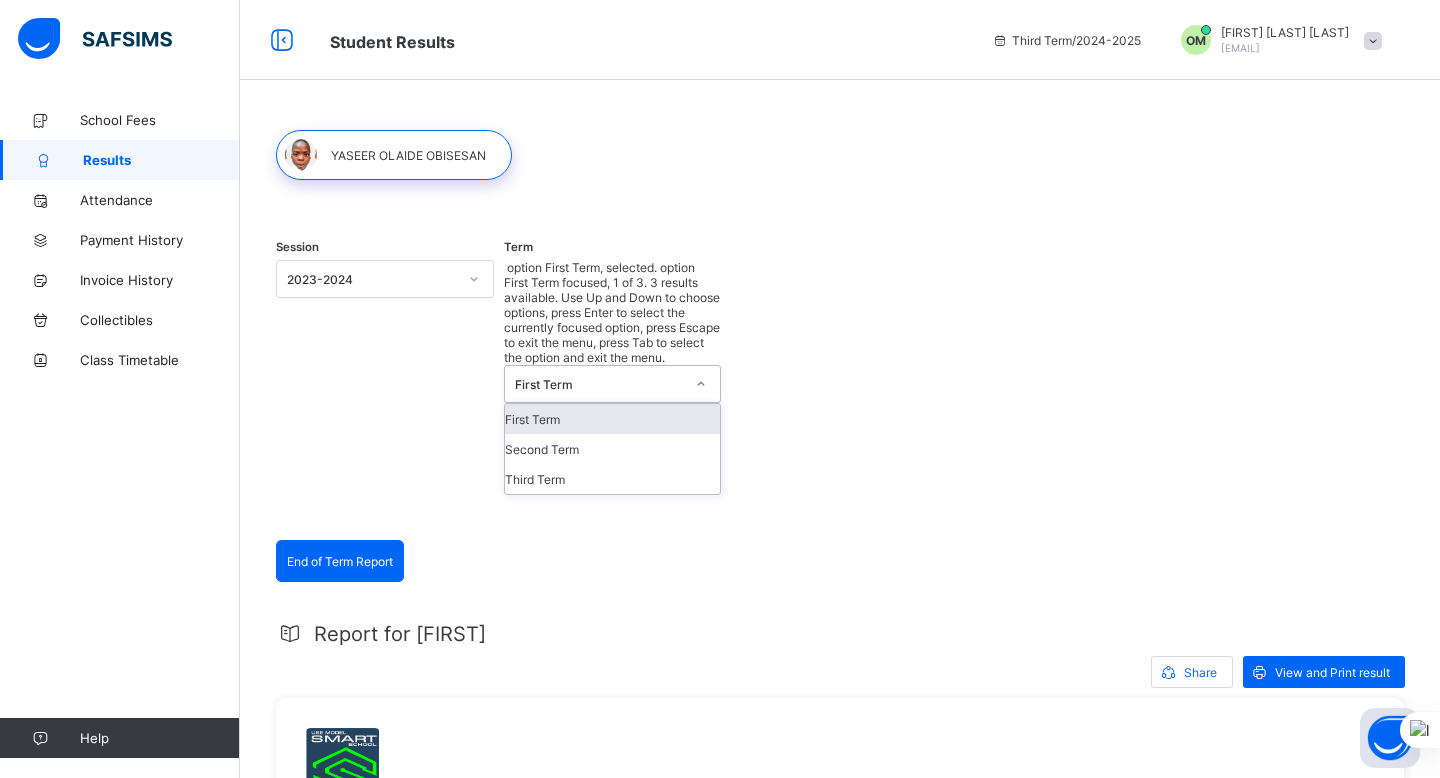 click on "First Term" at bounding box center (613, 419) 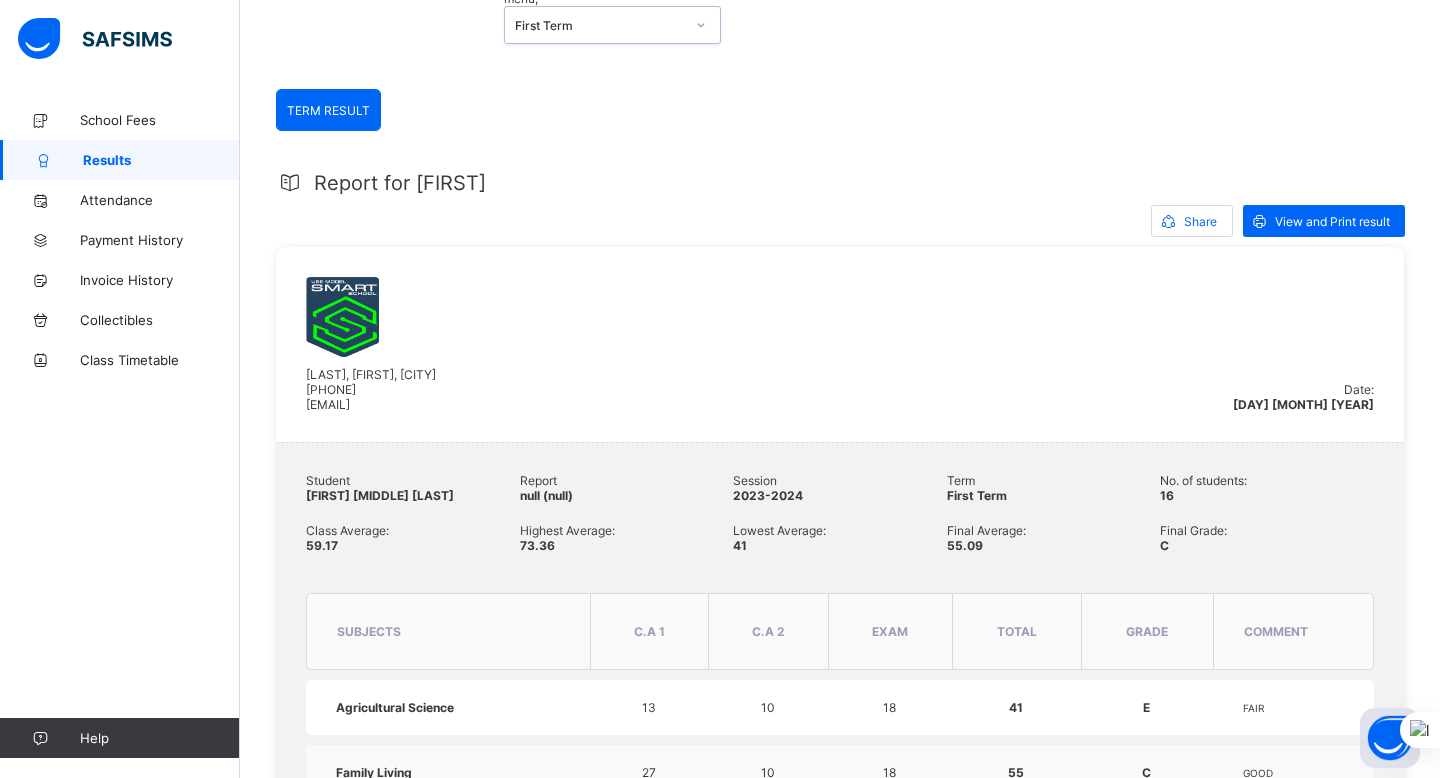 scroll, scrollTop: 315, scrollLeft: 0, axis: vertical 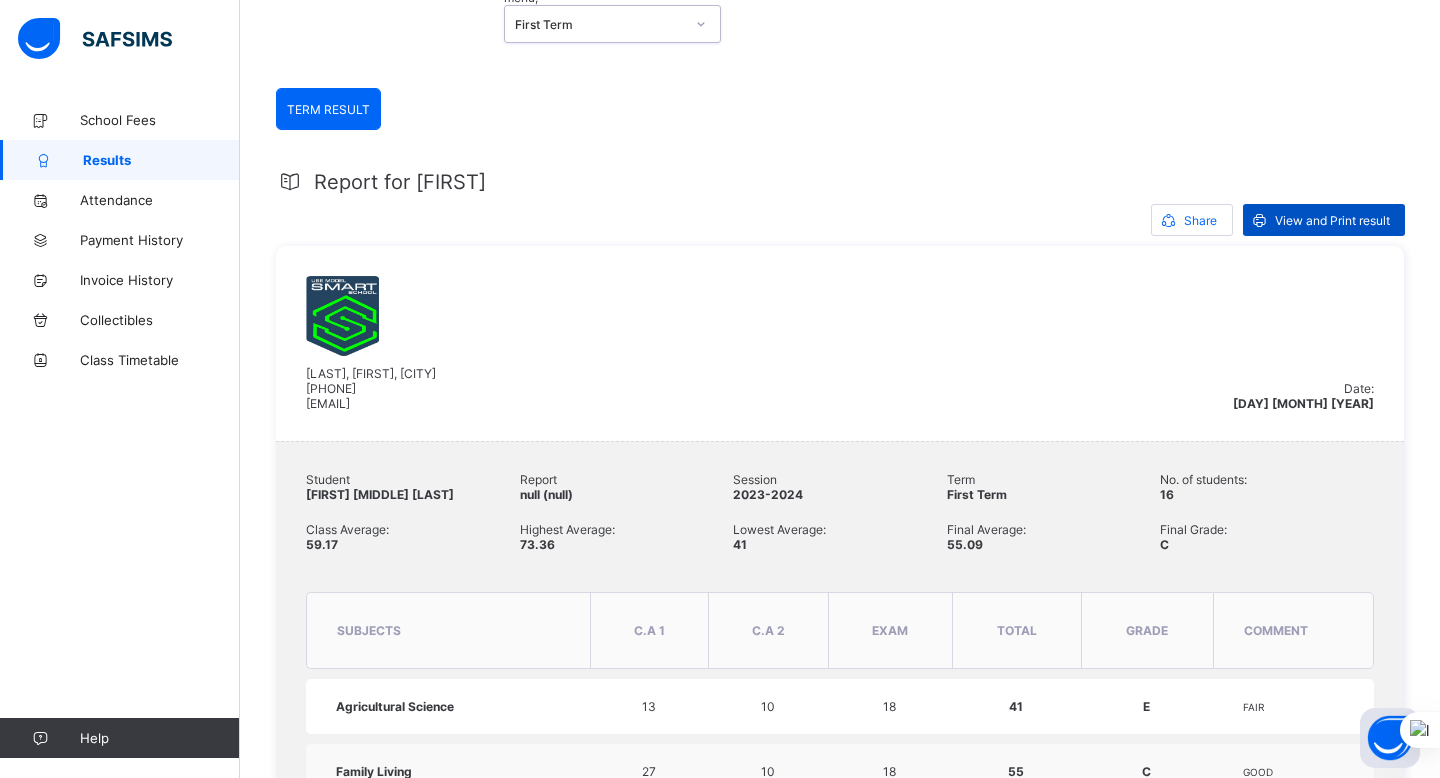 click on "View and Print result" at bounding box center (1332, 220) 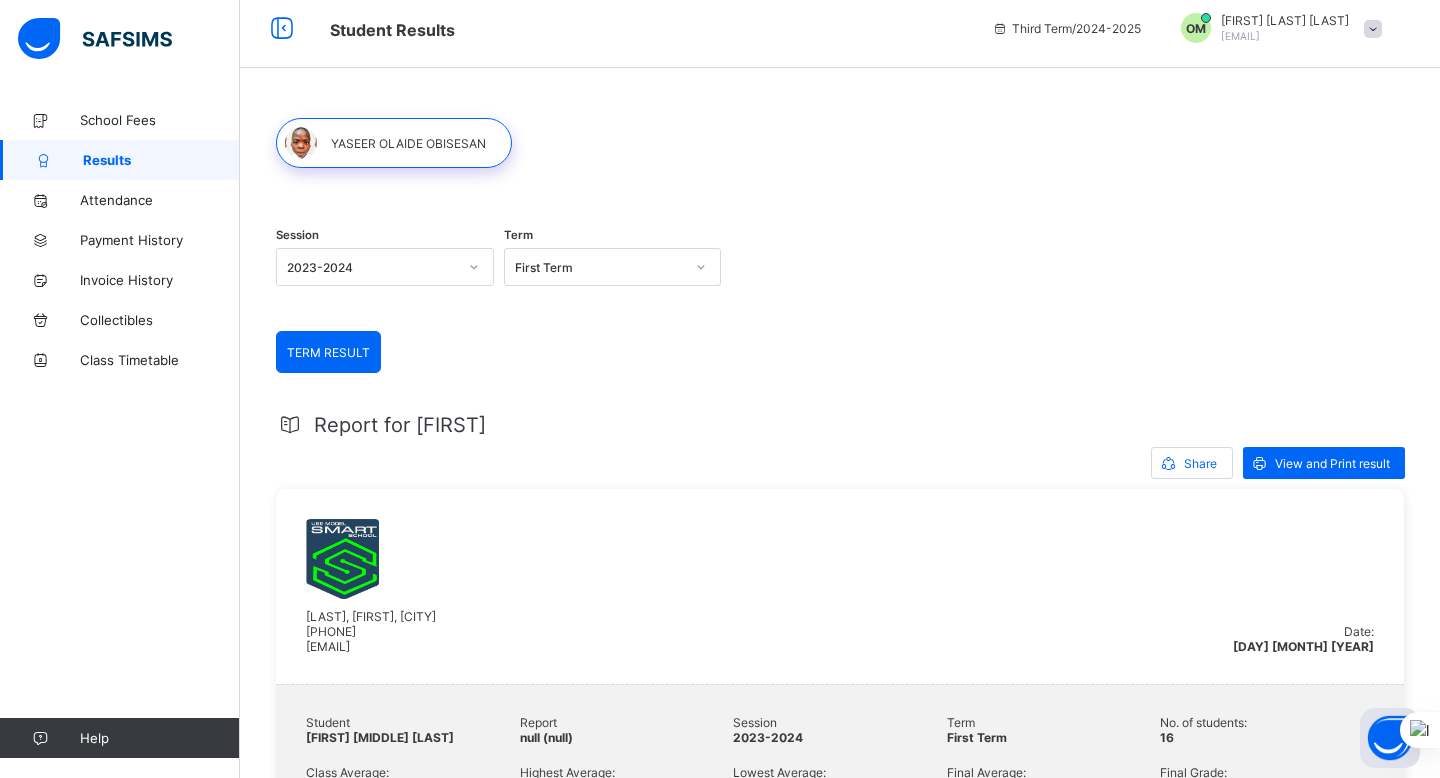 scroll, scrollTop: 0, scrollLeft: 0, axis: both 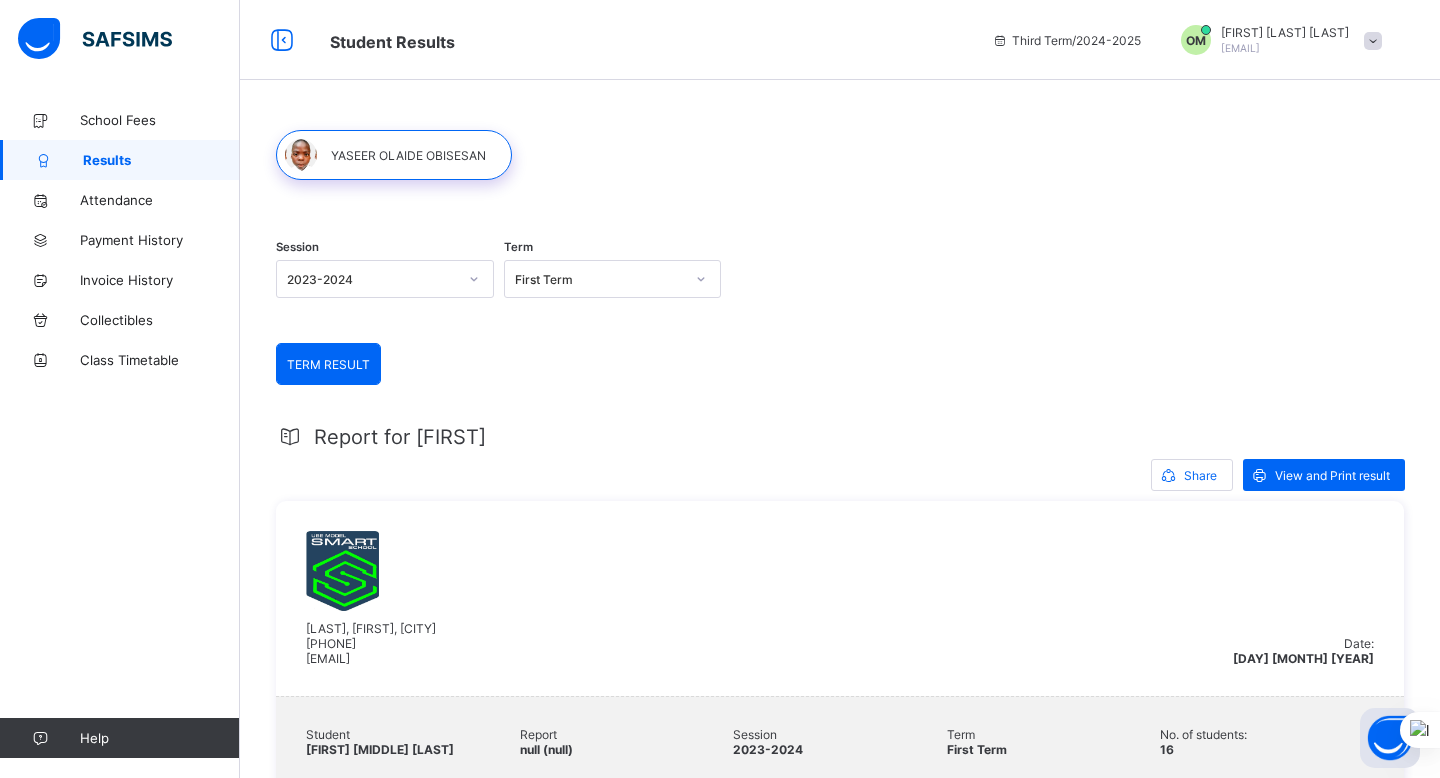 click on "First Term" at bounding box center (600, 279) 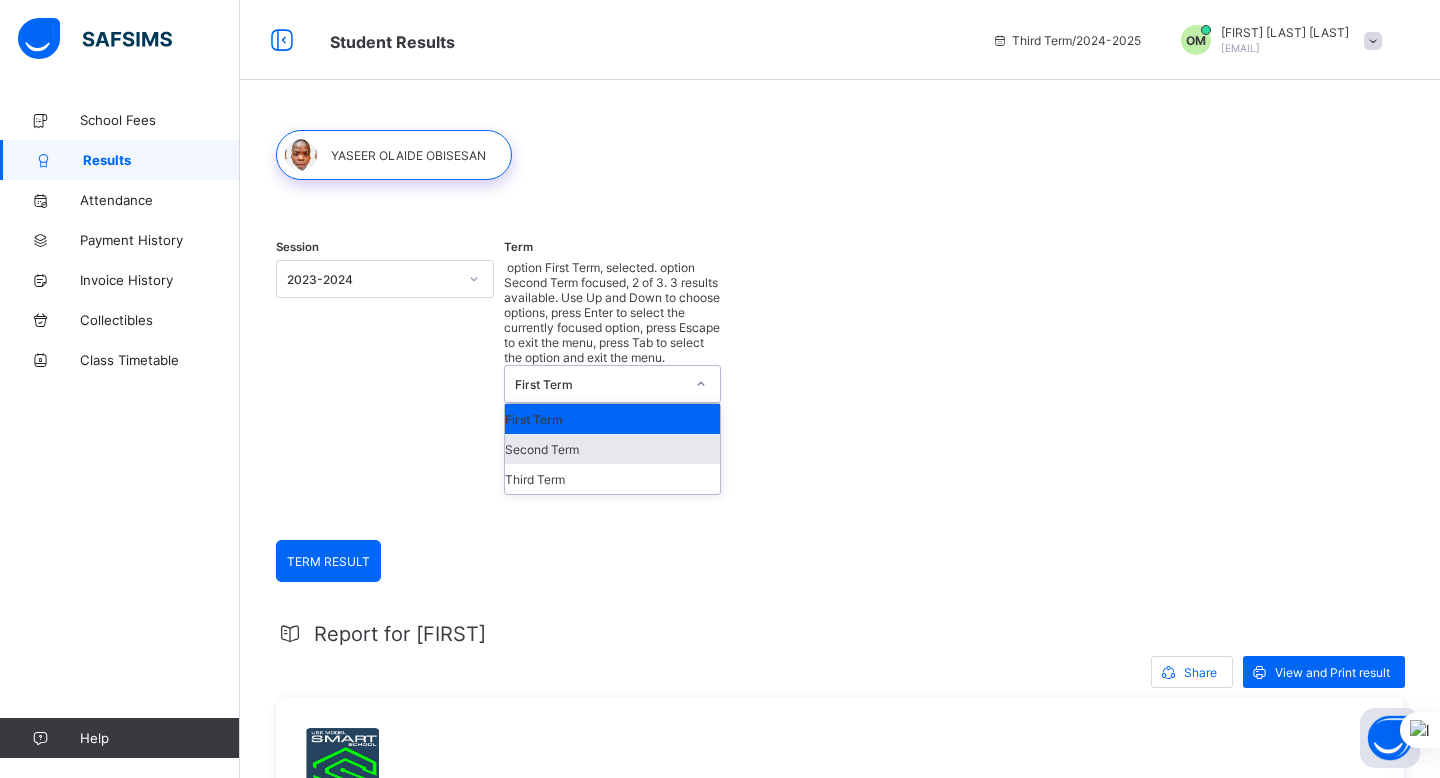click on "Second Term" at bounding box center [613, 449] 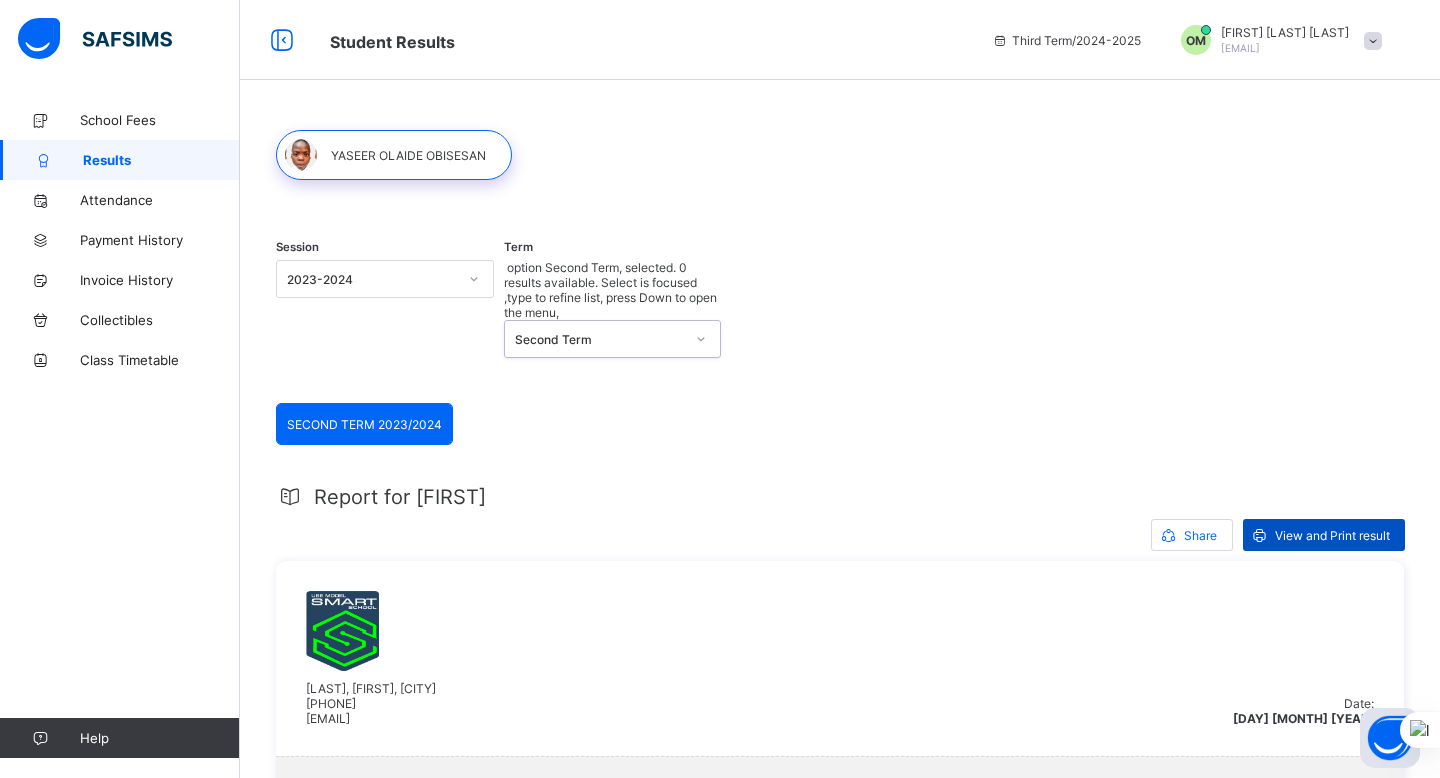 click on "View and Print result" at bounding box center [1324, 535] 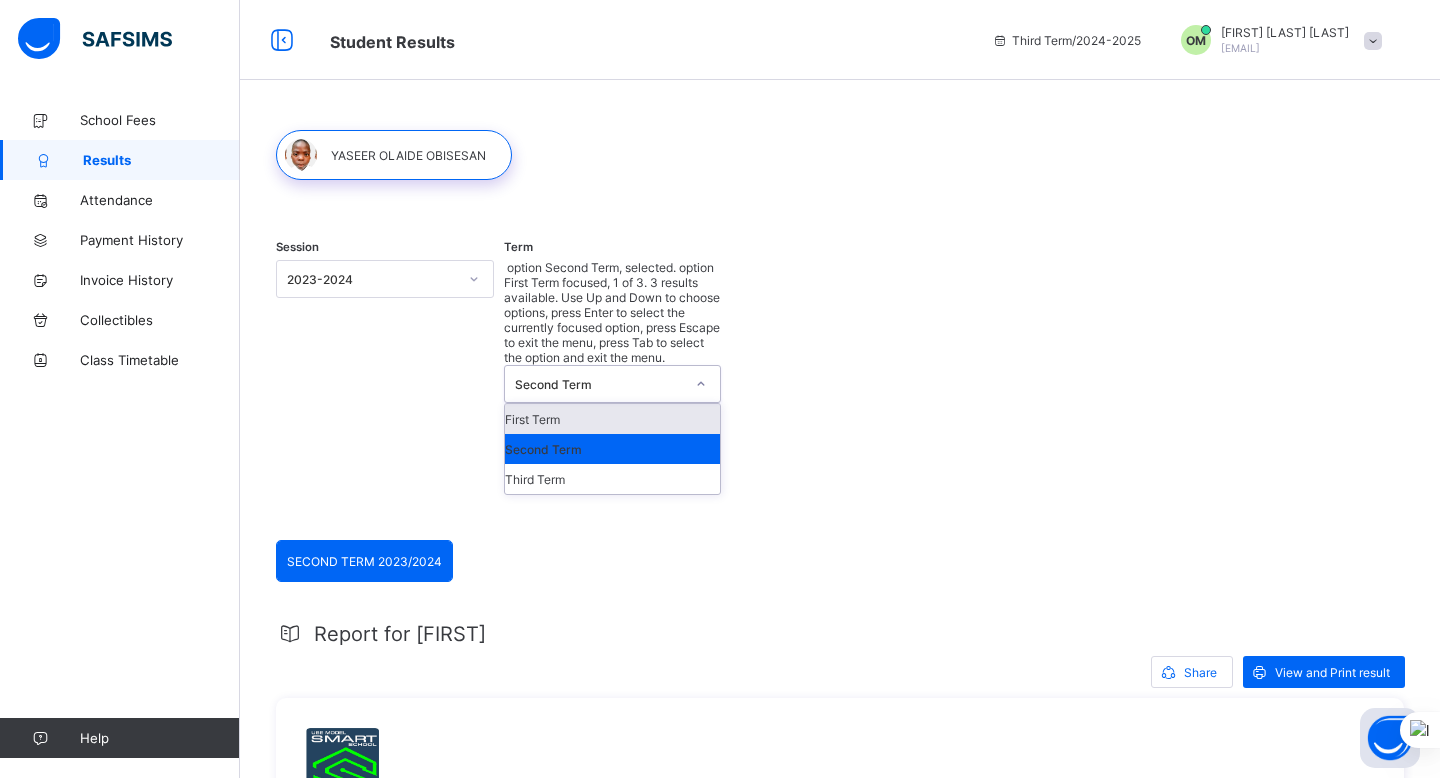 click on "Second Term" at bounding box center [600, 384] 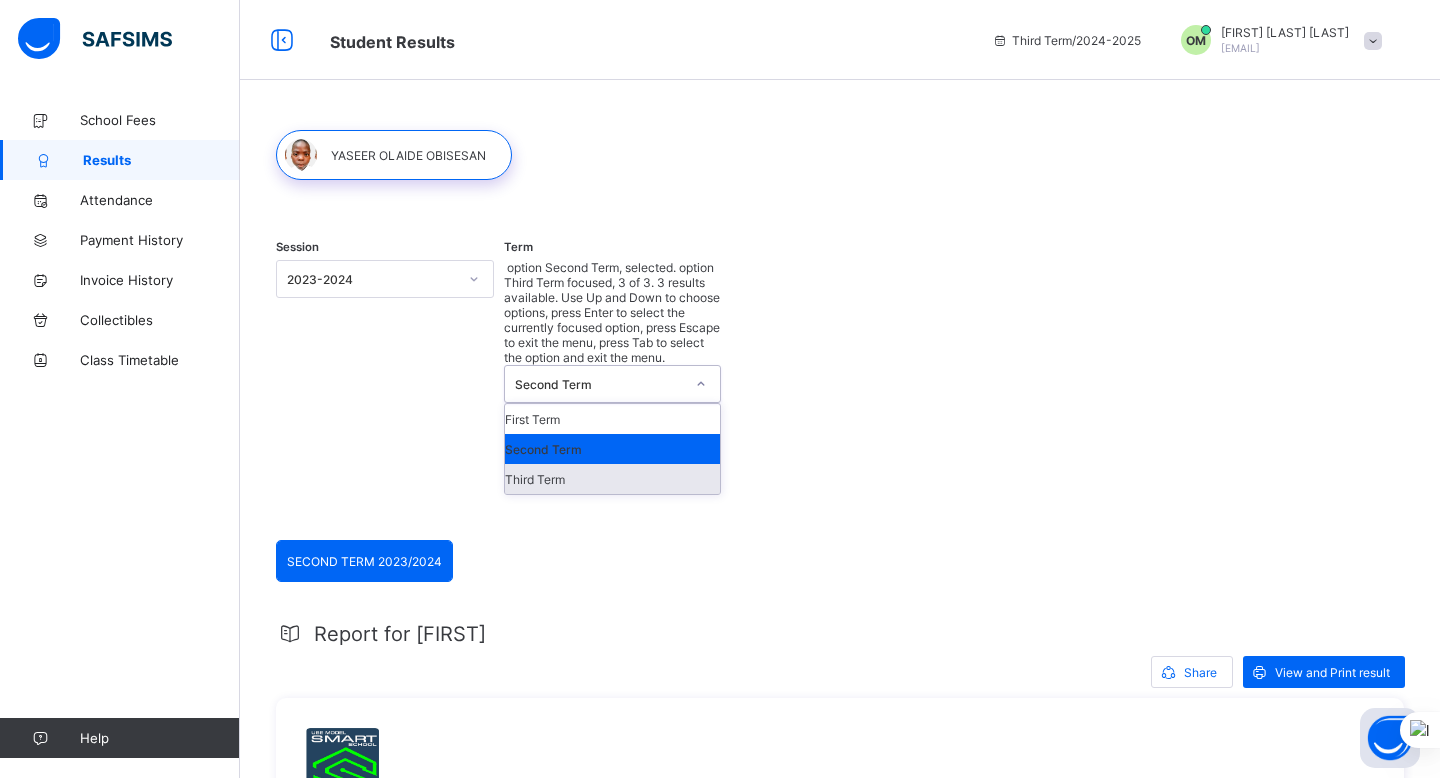 click on "Third Term" at bounding box center (613, 479) 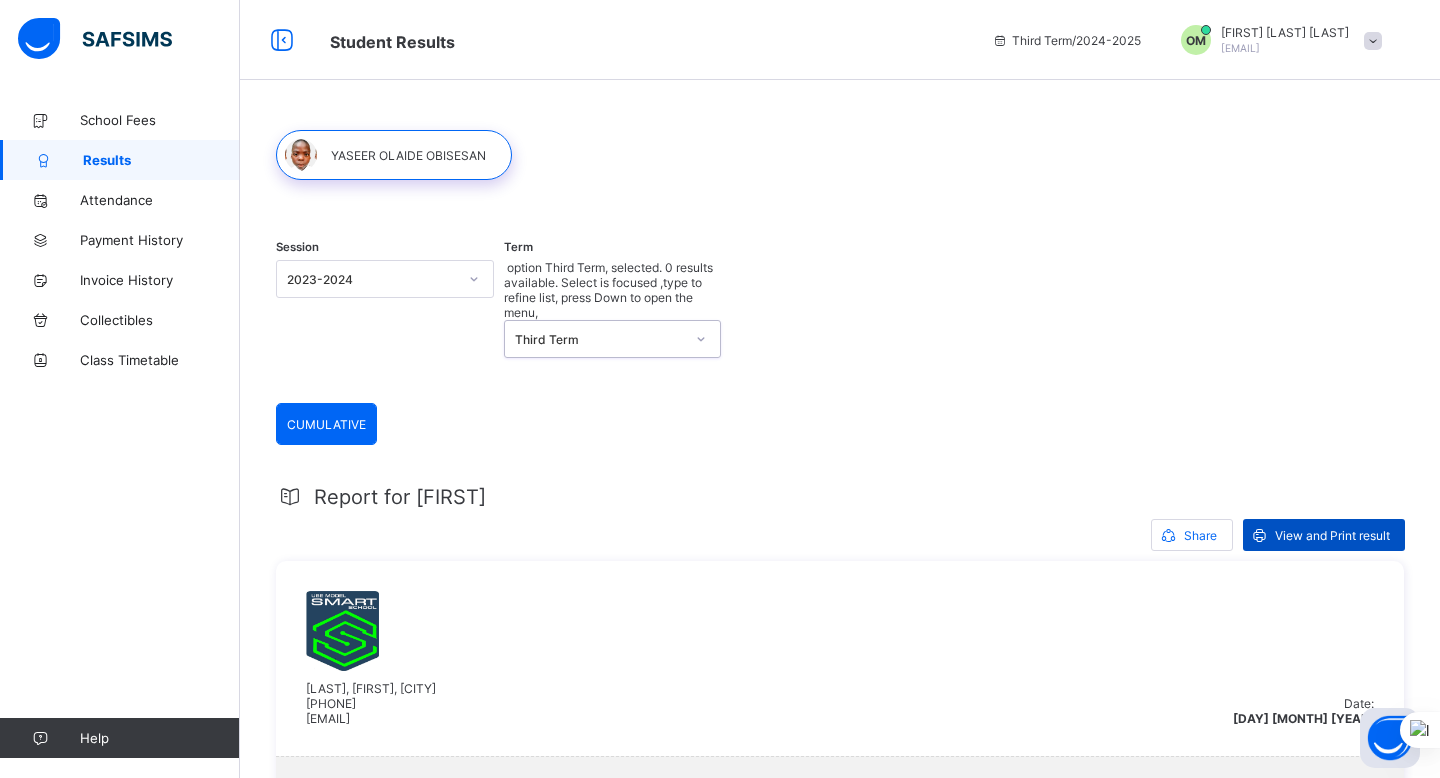 click on "View and Print result" at bounding box center (1332, 535) 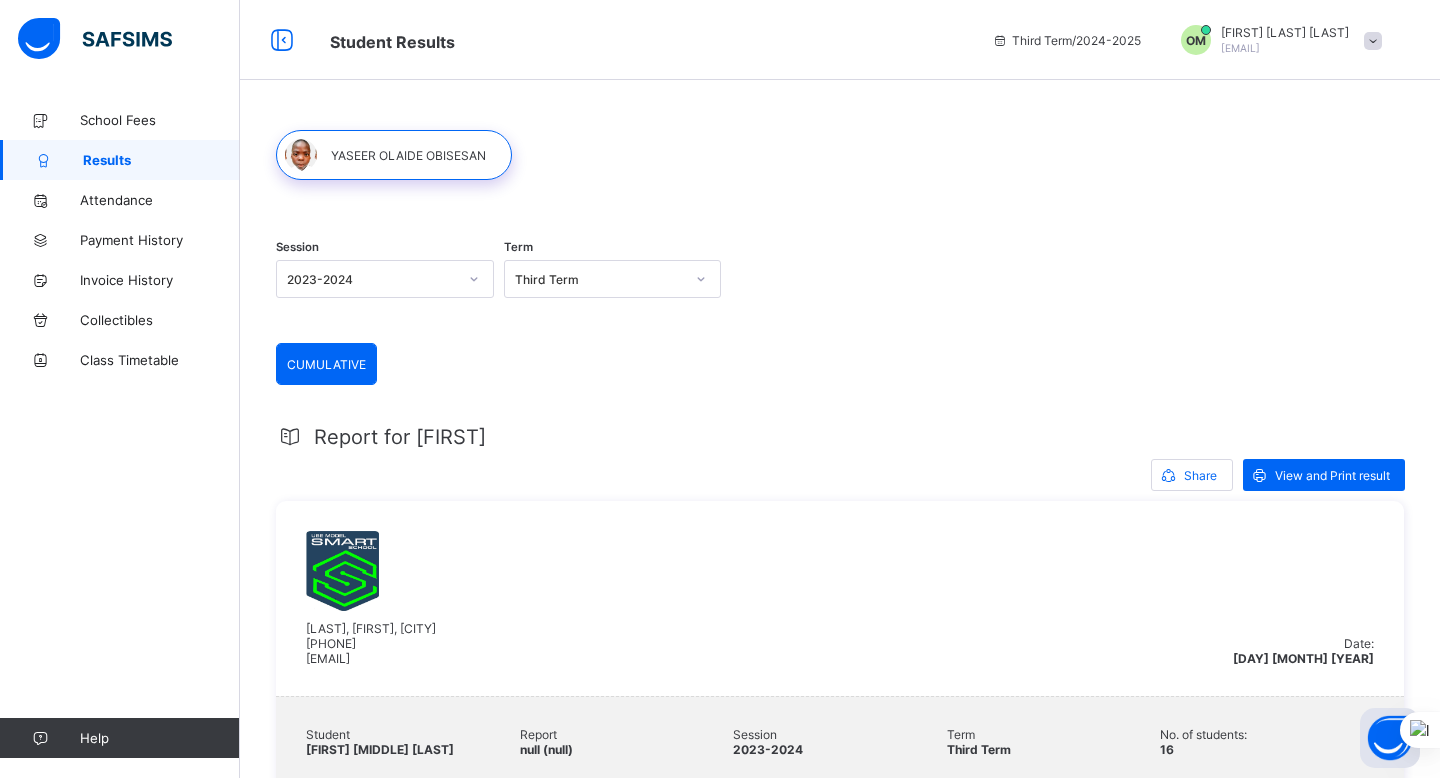 click on "CUMULATIVE" at bounding box center [326, 364] 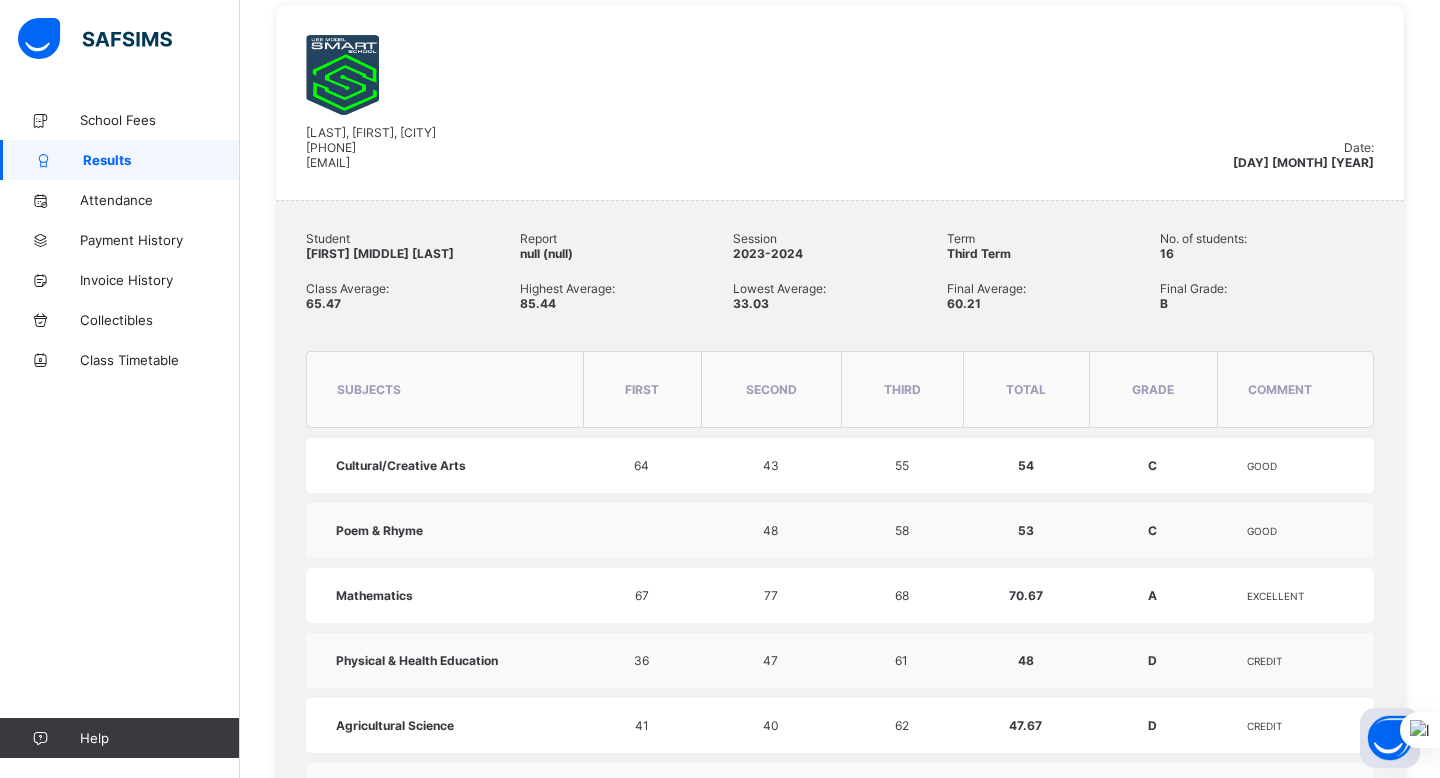 scroll, scrollTop: 0, scrollLeft: 0, axis: both 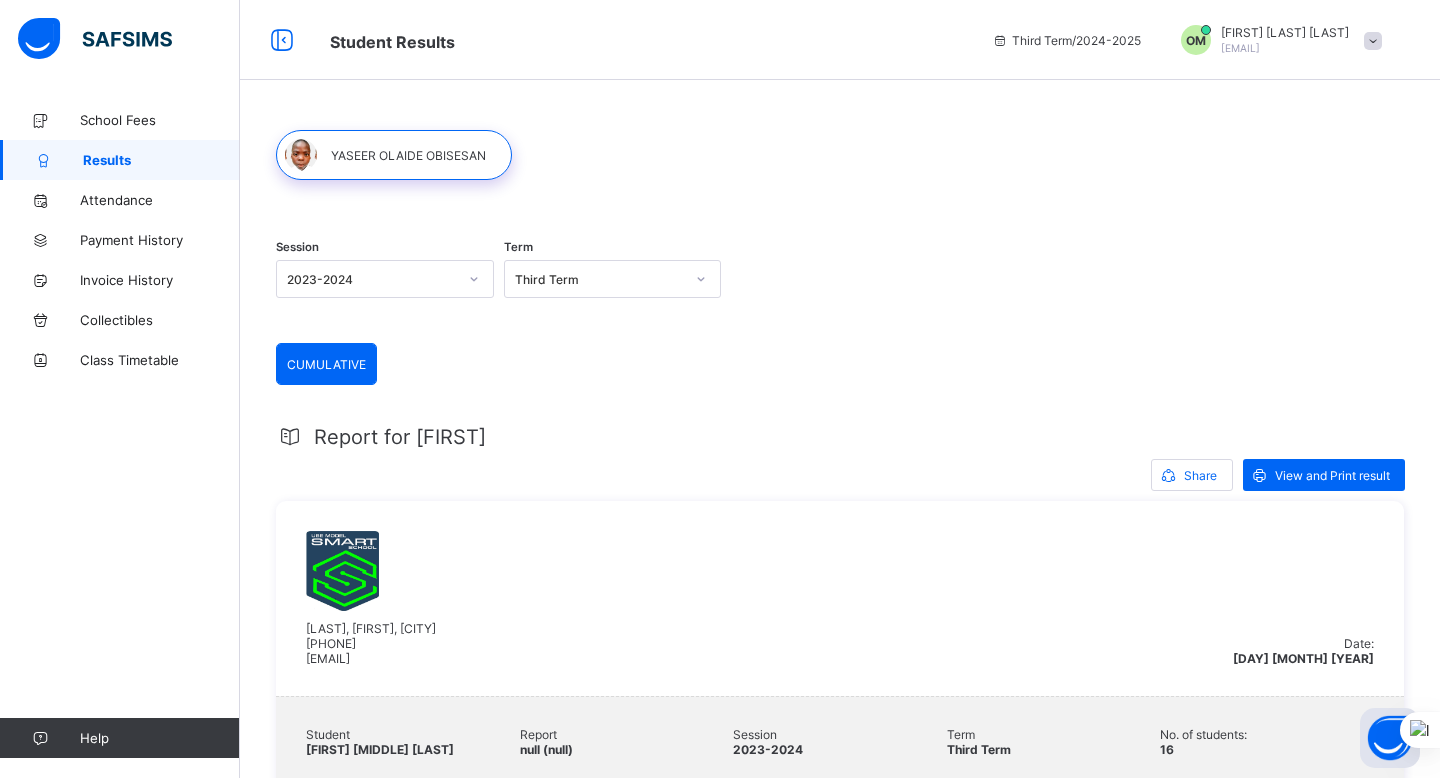 click on "CUMULATIVE" at bounding box center [326, 364] 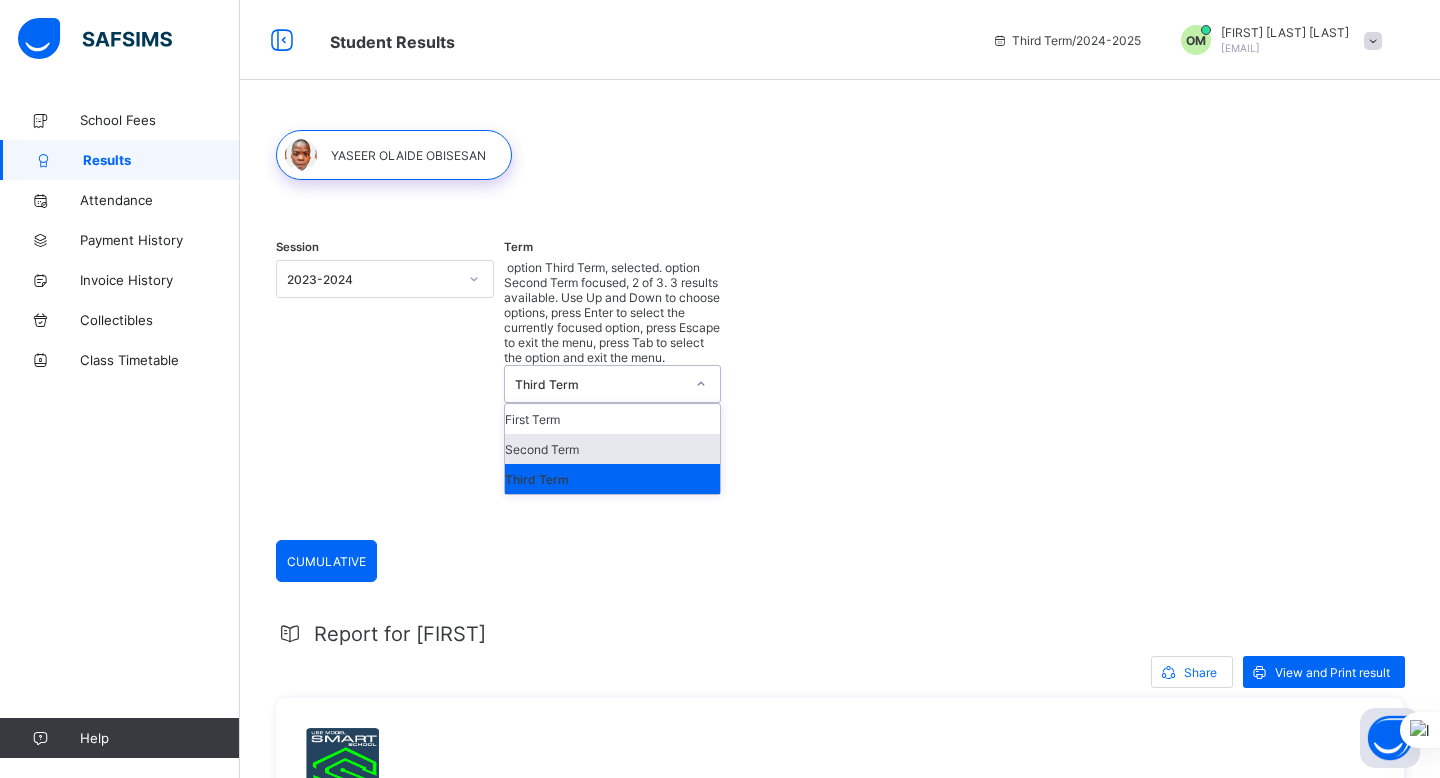 click on "Second Term" at bounding box center (613, 449) 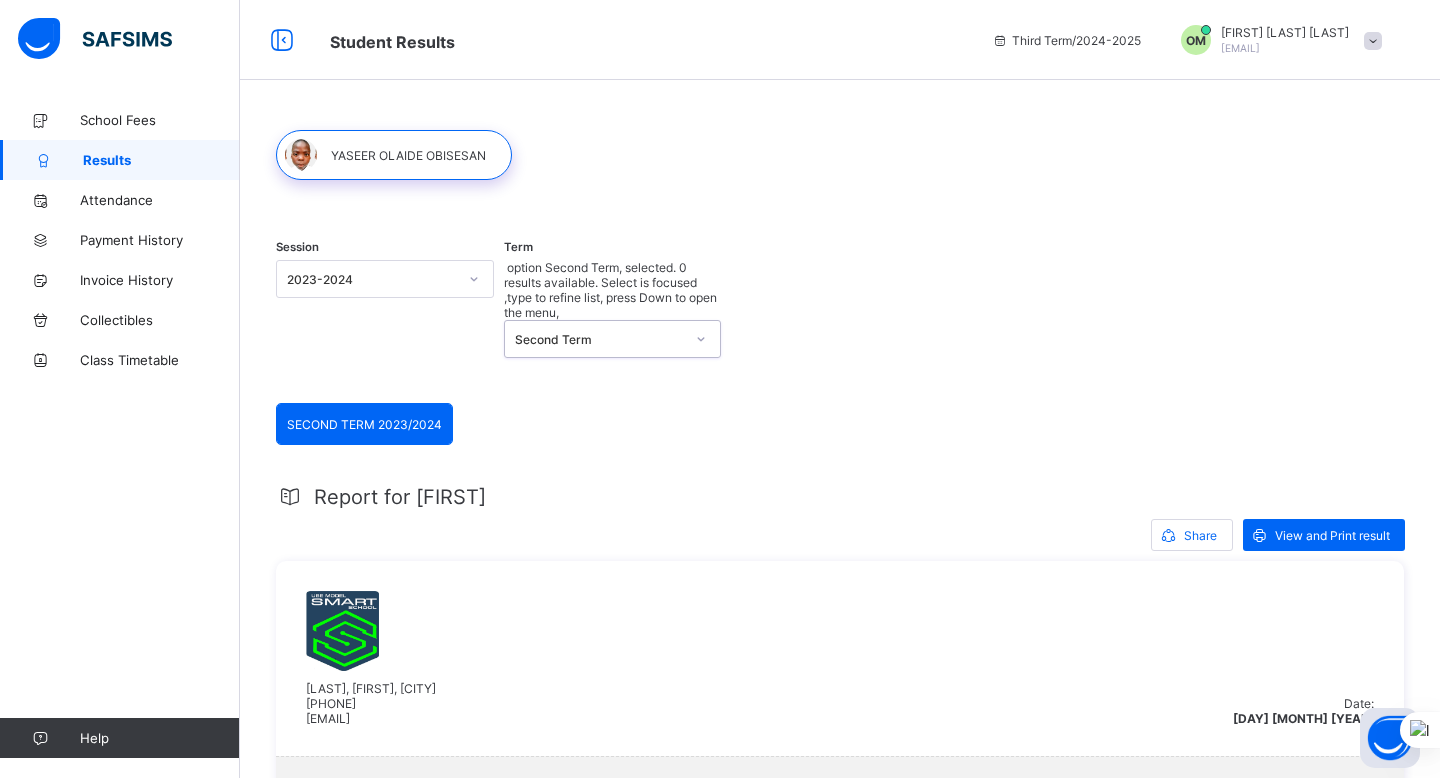 click 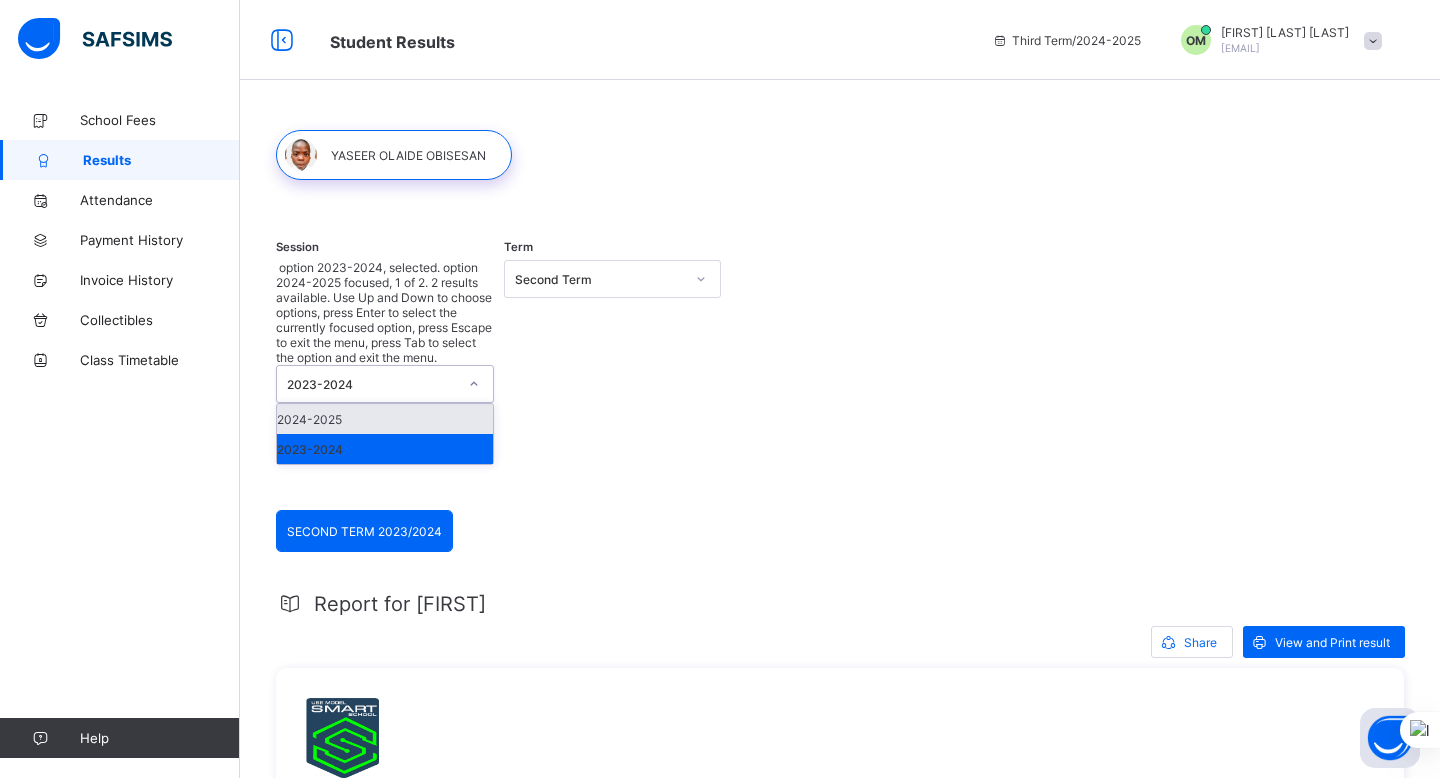 click on "2024-2025" at bounding box center (385, 419) 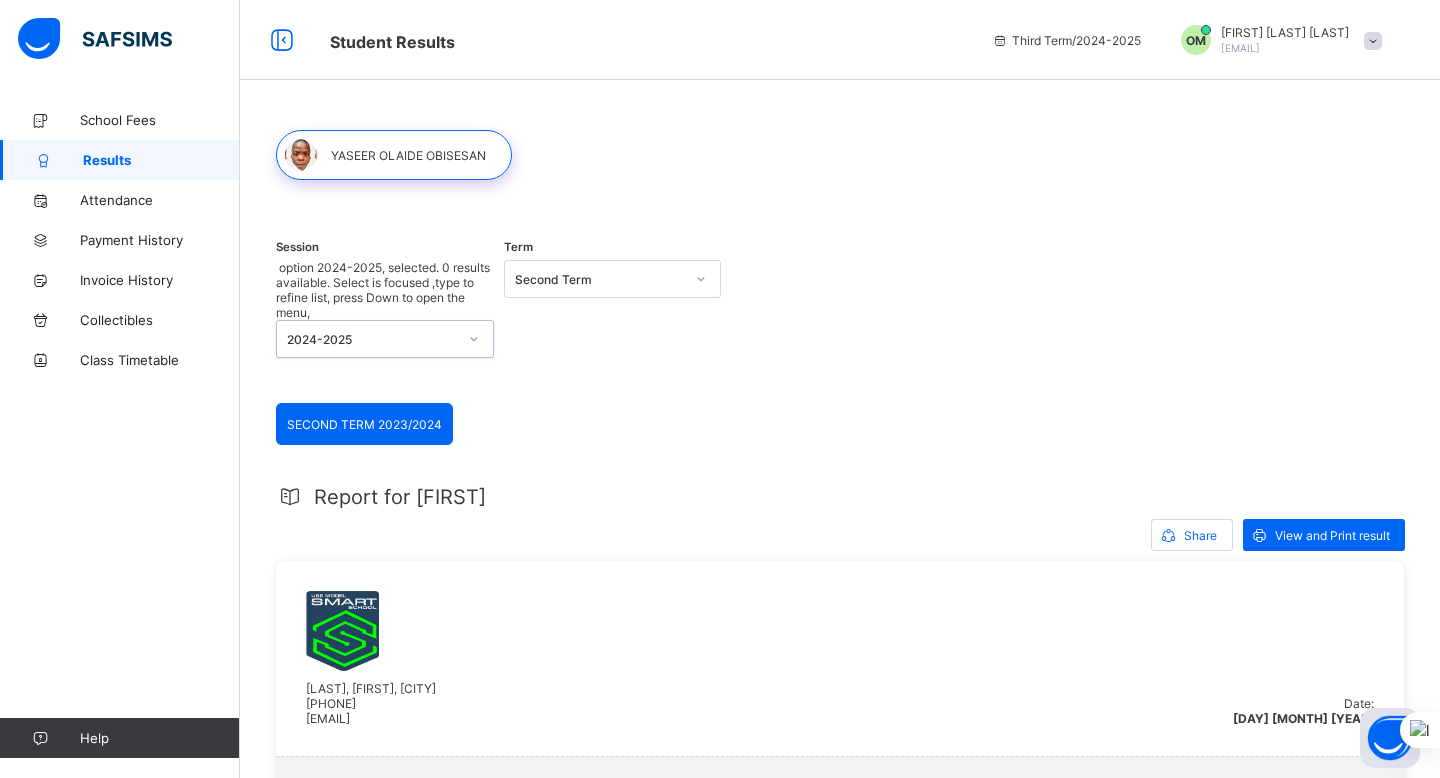 click on "Second Term" at bounding box center (600, 279) 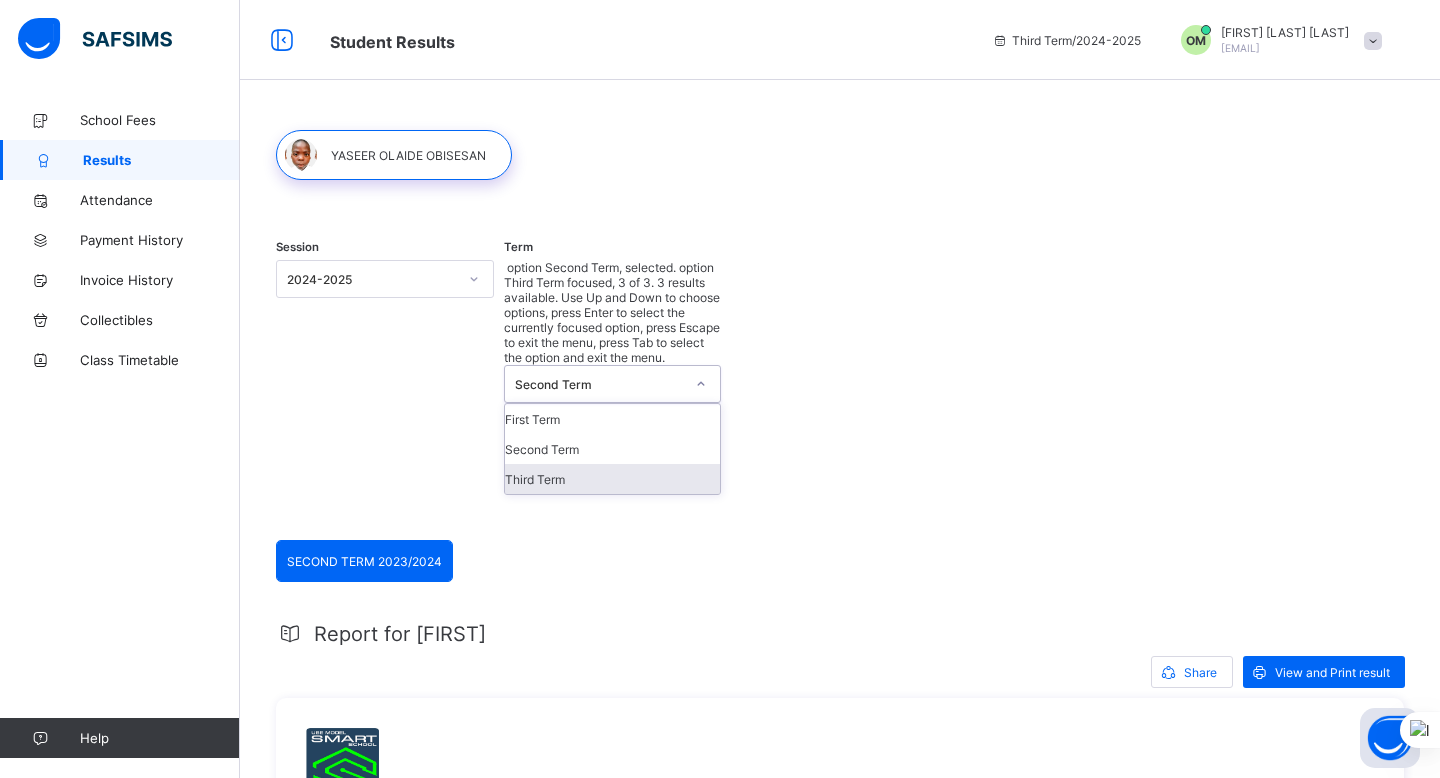 click on "Third Term" at bounding box center [613, 479] 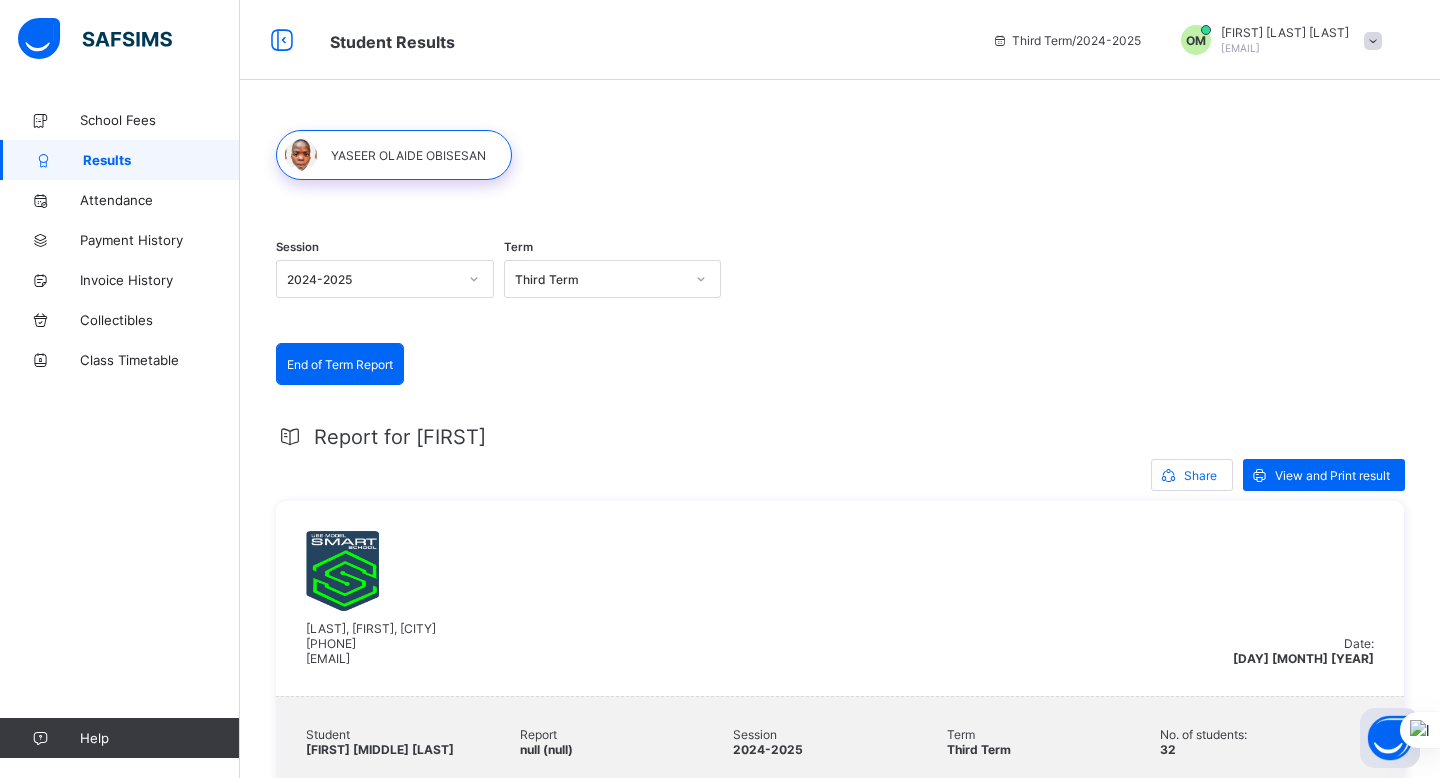 click on "End of Term Report" at bounding box center [340, 364] 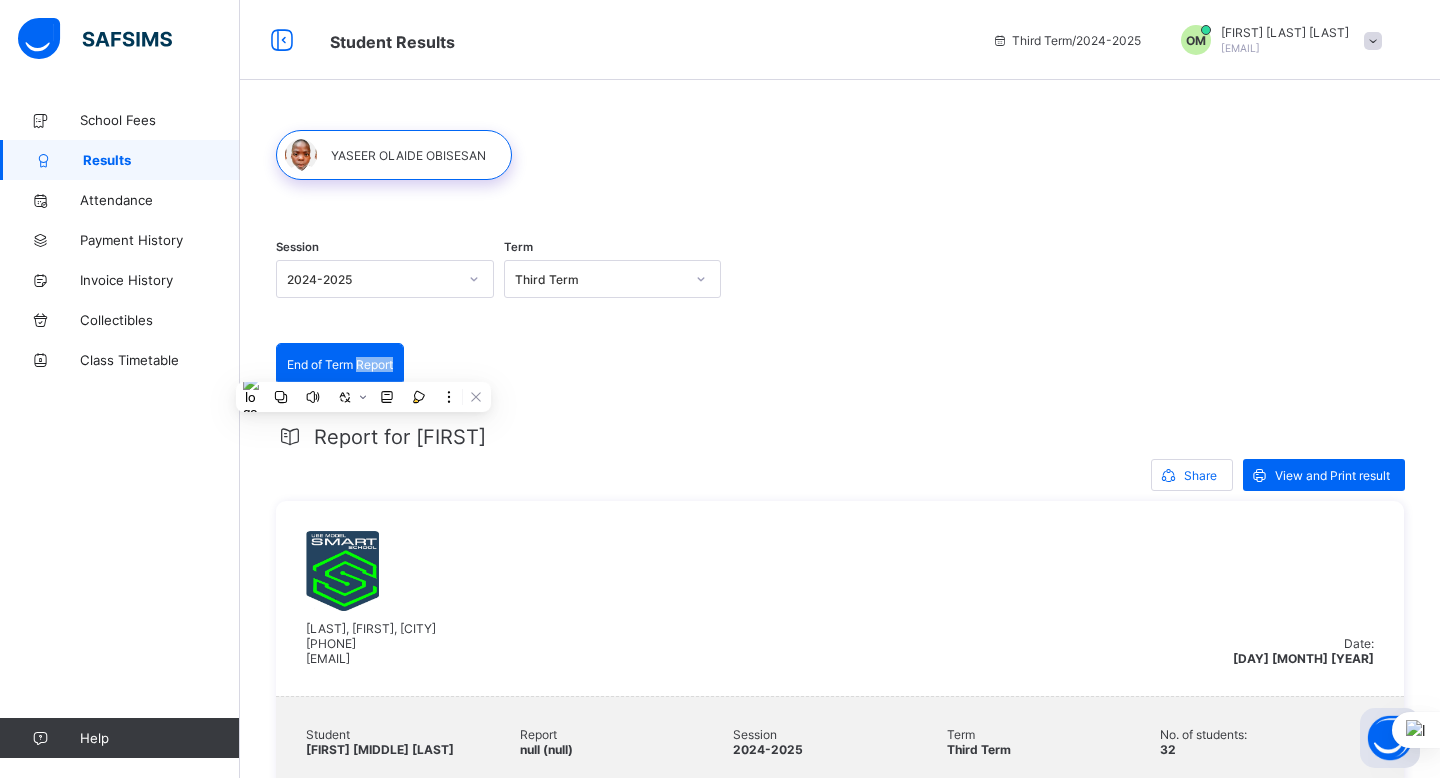 click on "End of Term Report End of Term Report Report for YASEER  Share   View and Print result Sogunro, Akinyele, Ibadan +2348054038414 m.adeleke@oyostatesmartschool.com Date: 8th Aug 2025 Student YASEER  OLAIDE OBISESAN  Report null (null) Session 2024-2025 Term Third Term No. of students:    32 Class Average:  57.24  Highest Average:  91.91 Lowest Average:  15.21 Final Average:  66.74 Final Grade:  B   subjects     FIRST     SECOND     THIRD     total     grade     comment   Cultural/Creative Arts 82 66 58.5 68.83 B VERY GOOD Mathematics 82 48 34 54.67 C GOOD Physical & Health Education  87 86 99 90.67 A EXCELLENT Agricultural Science 62.5 81 78 73.83 A EXCELLENT Civic Education 62 76 59 65.67 B VERY GOOD Yoruba Language 64 45 69 59.33 C GOOD Social Studies 73 71 86 76.67 A EXCELLENT History 35 65 51 50.33 C GOOD Computer Science 63 66 67 65.33 B VERY GOOD Home Economics 51 67.5 70 62.83 B VERY GOOD Islamic Religion Studies 56 55 64 58.33 C GOOD Basic Science 72 72 86 76.67 A EXCELLENT English Language 74 65.5 54 B" at bounding box center [840, 1476] 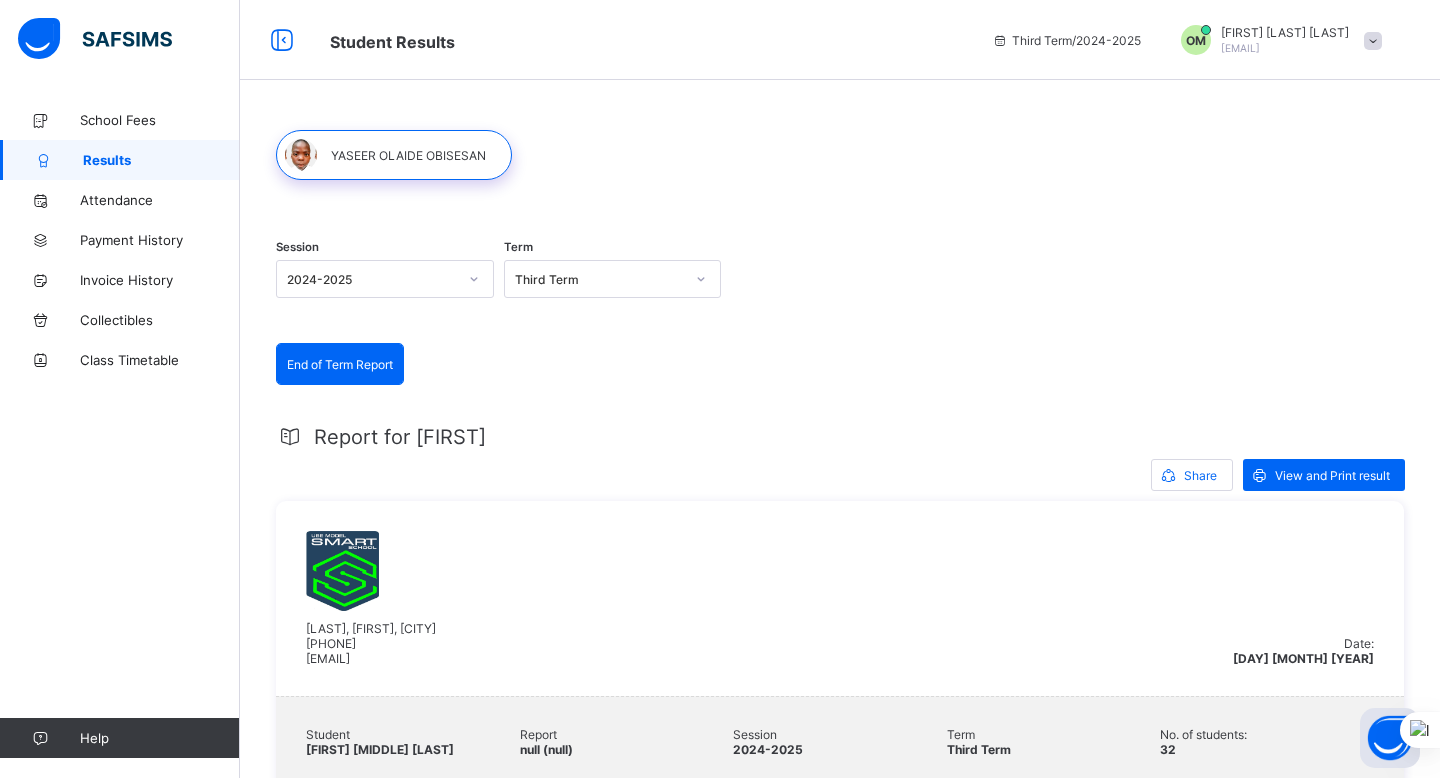 click on "End of Term Report" at bounding box center (340, 364) 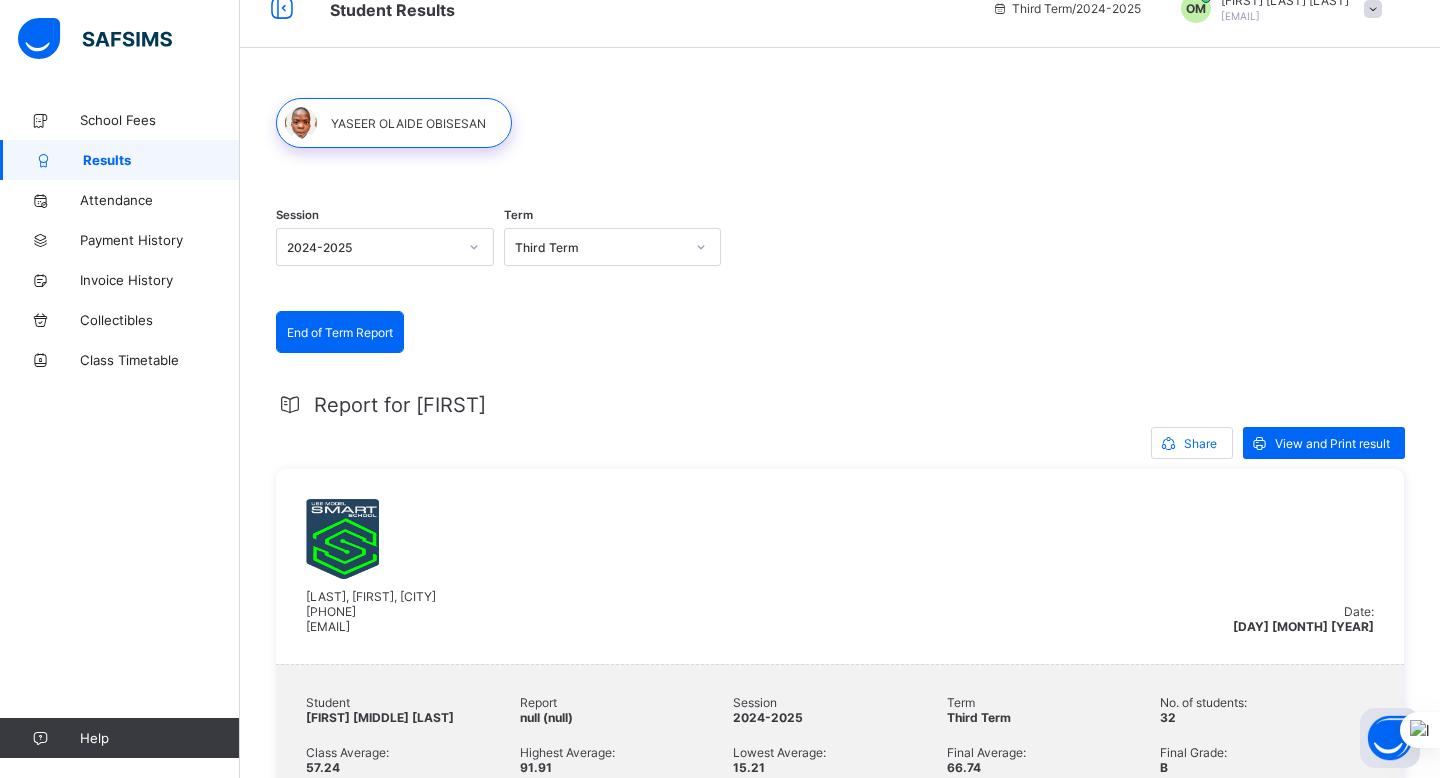 scroll, scrollTop: 0, scrollLeft: 0, axis: both 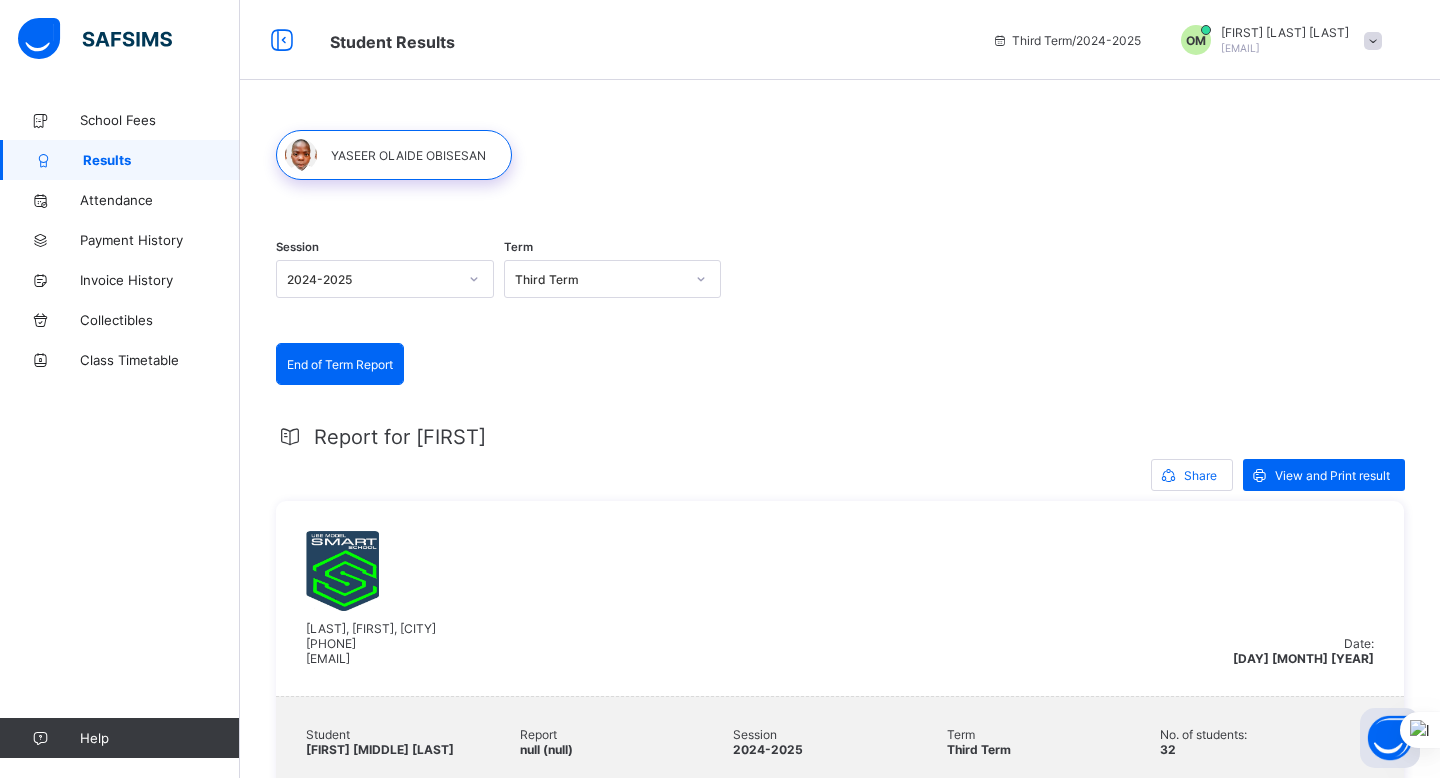 click at bounding box center [1000, 40] 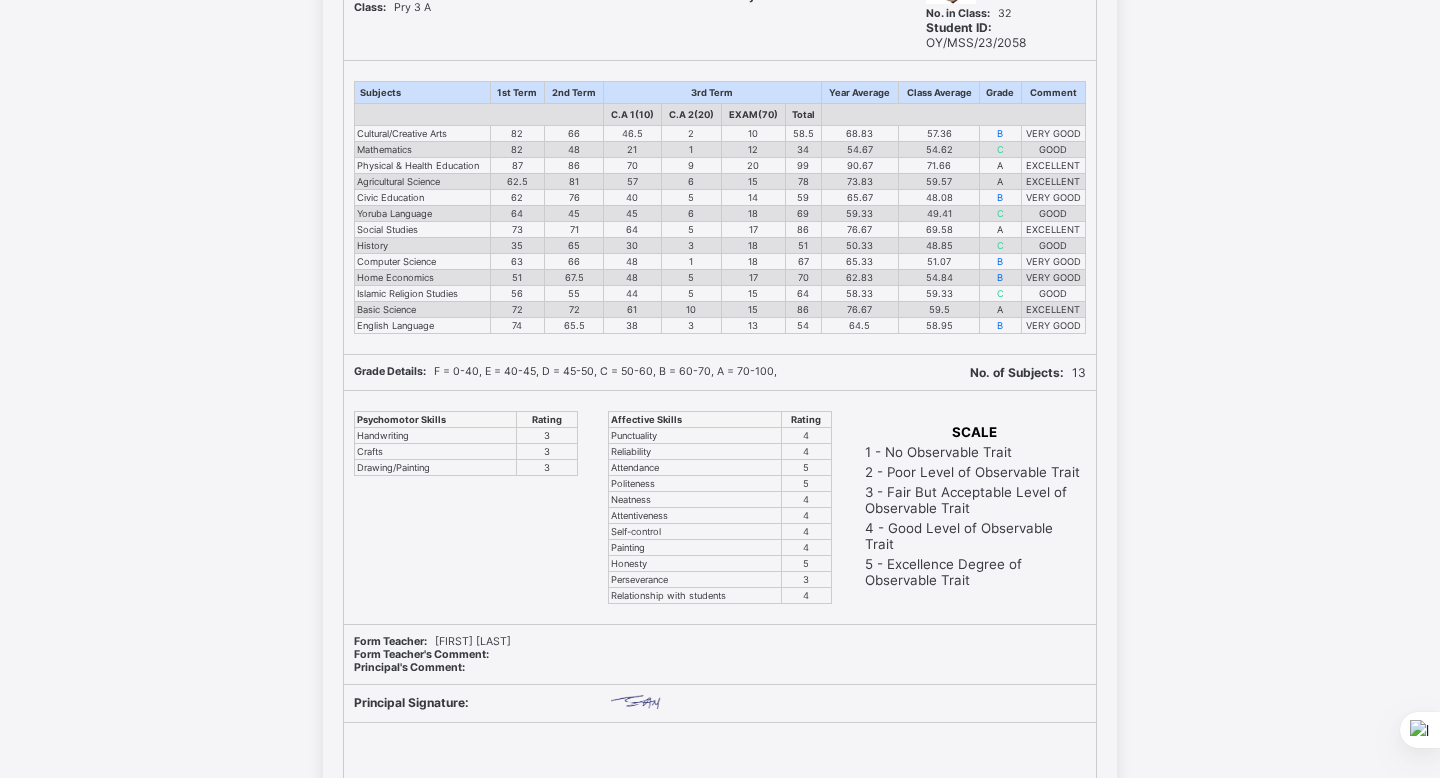 scroll, scrollTop: 0, scrollLeft: 0, axis: both 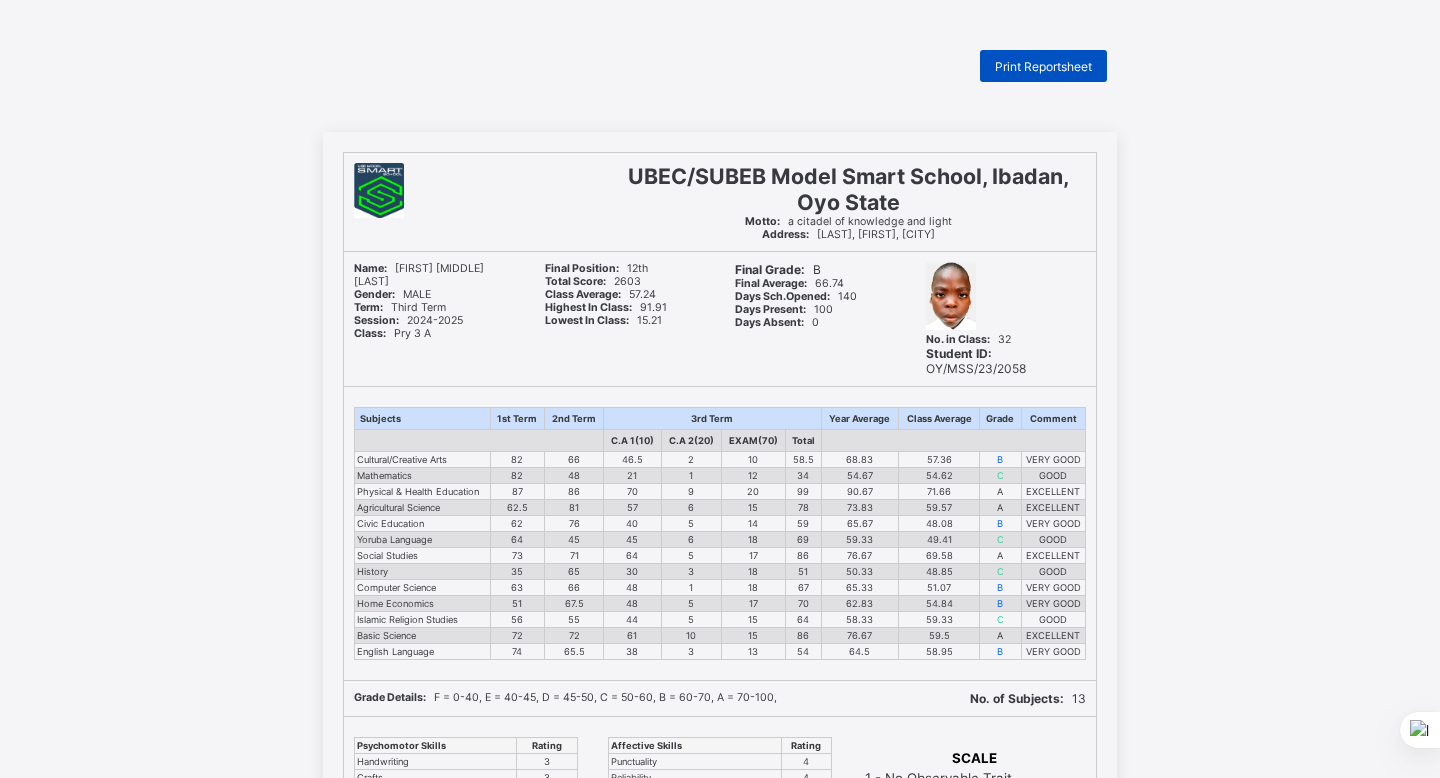 click on "Print Reportsheet" at bounding box center [1043, 66] 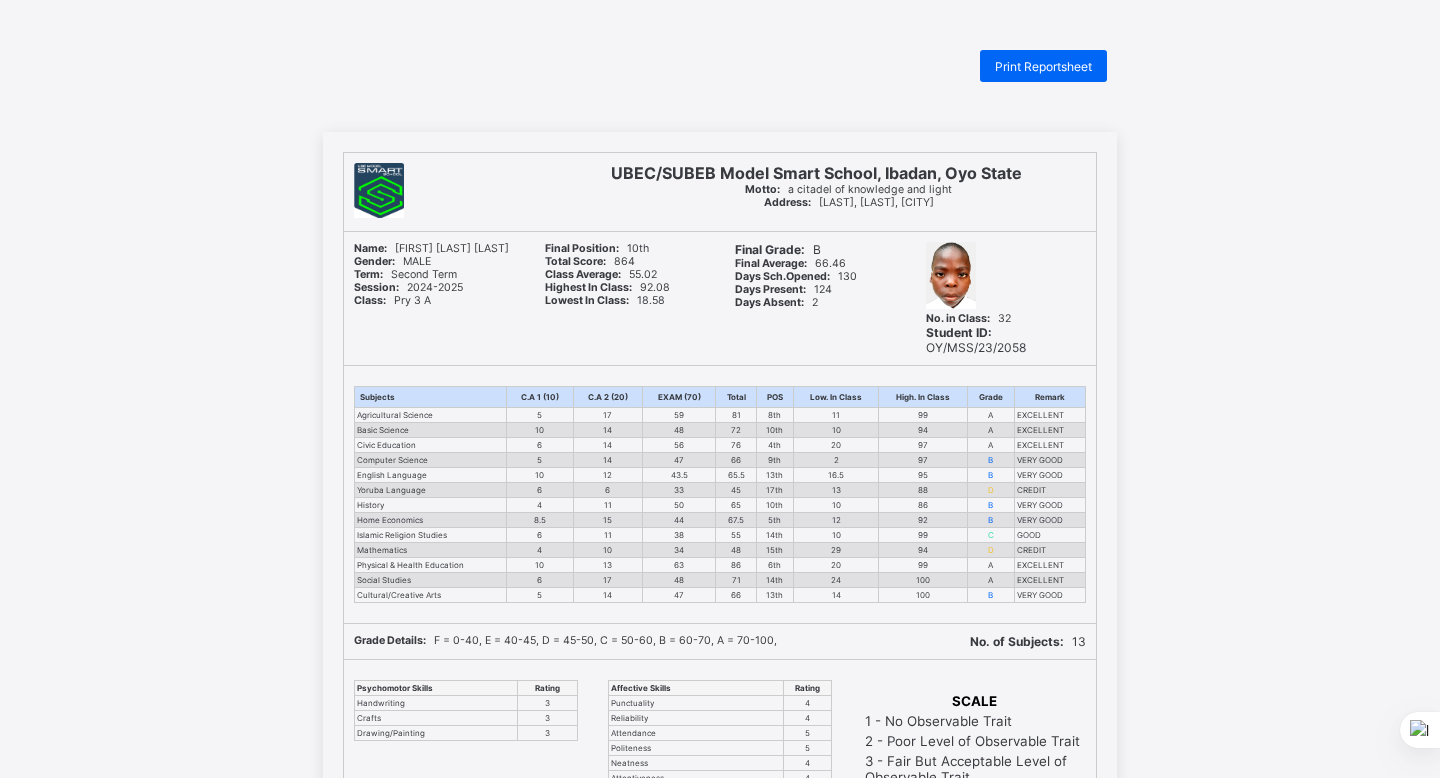 scroll, scrollTop: 0, scrollLeft: 0, axis: both 